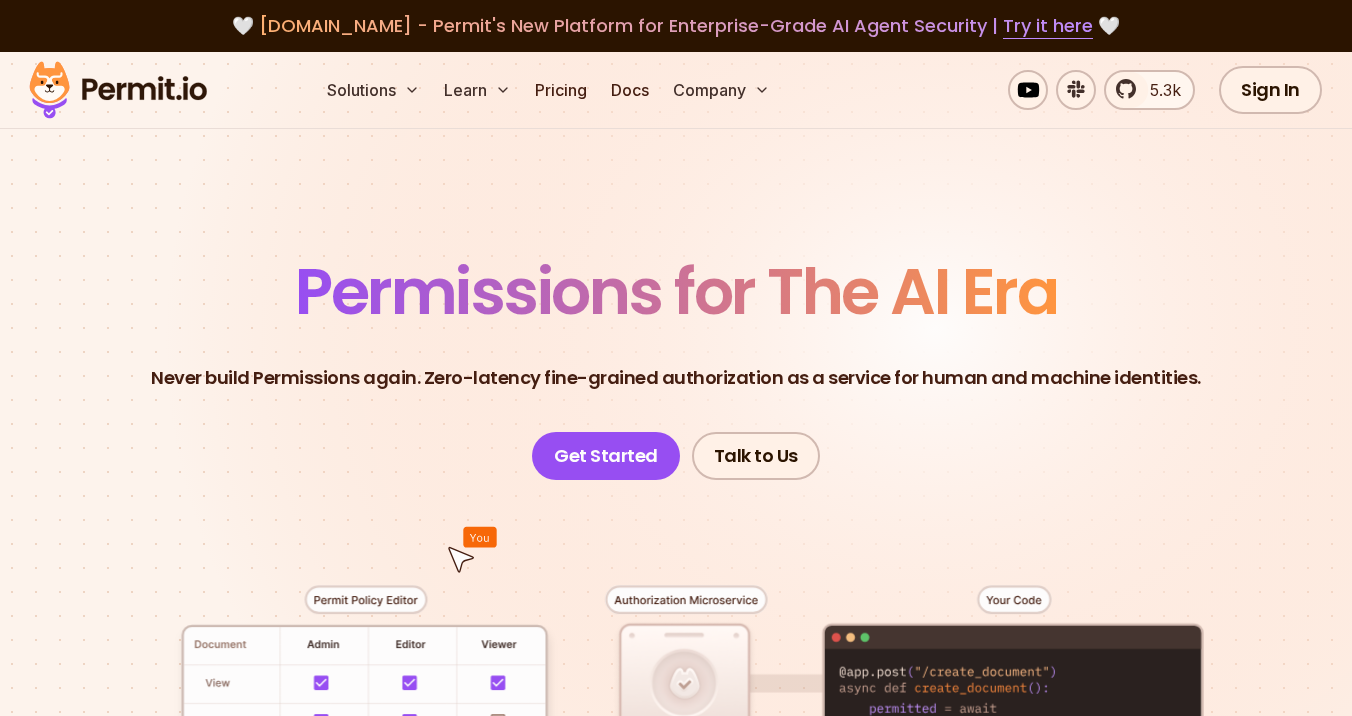 scroll, scrollTop: 0, scrollLeft: 0, axis: both 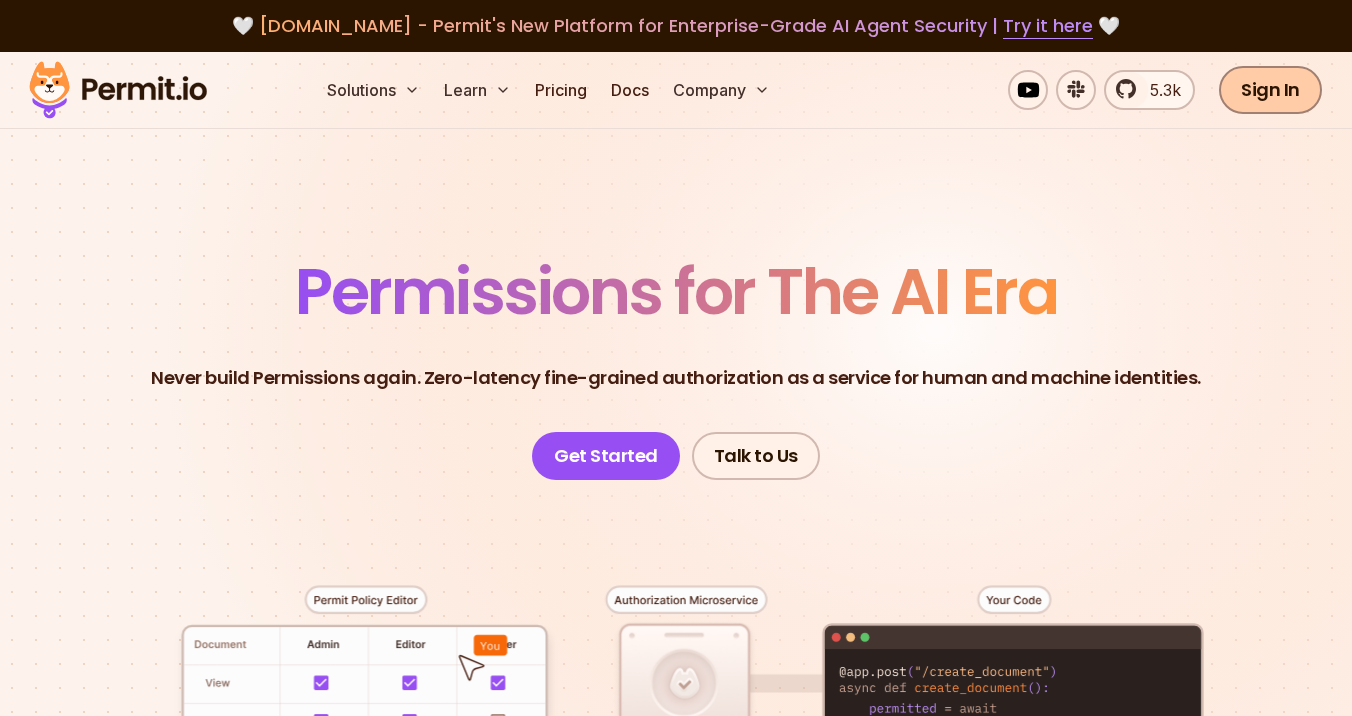click on "Sign In" at bounding box center (1270, 90) 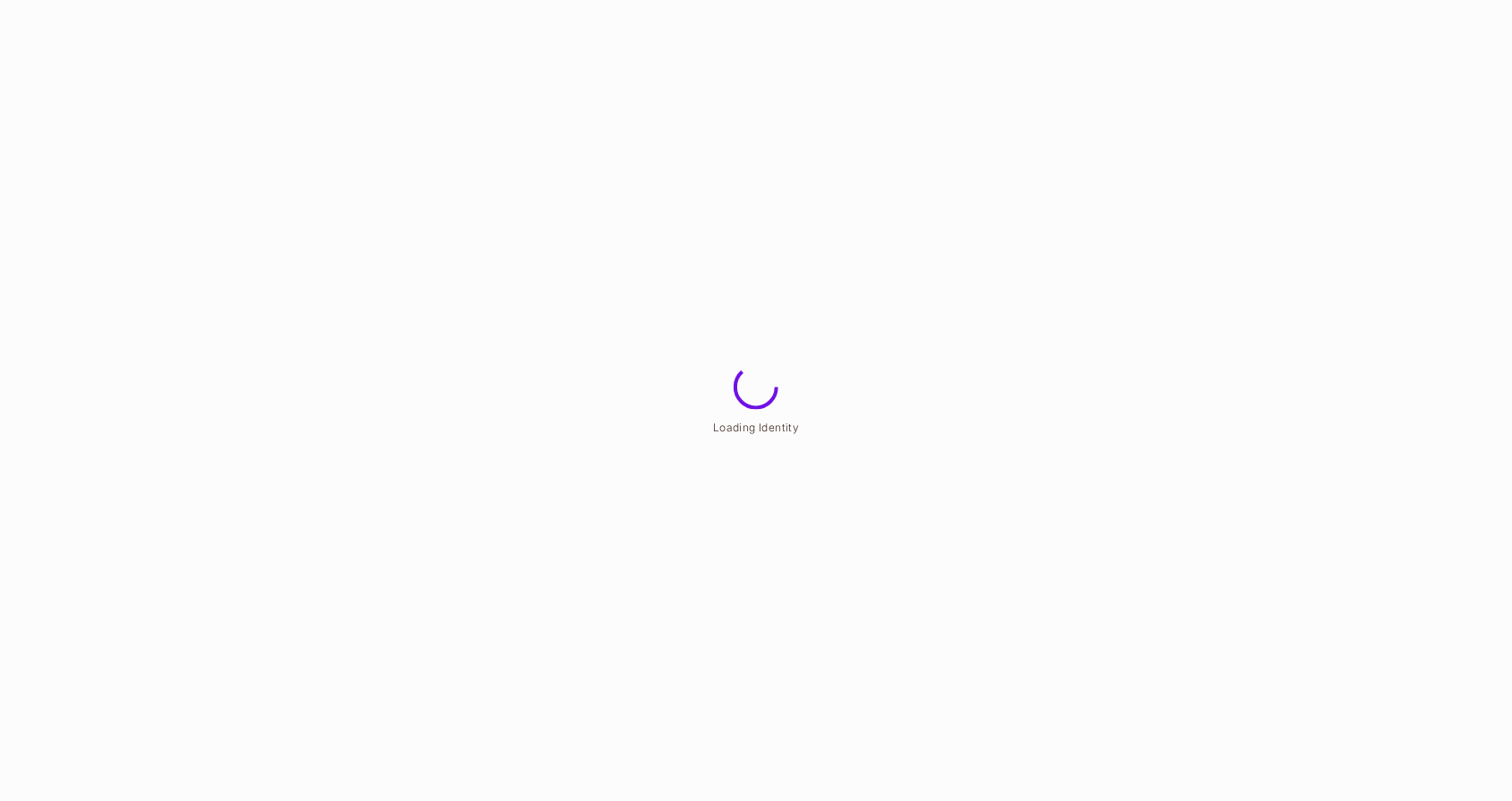 scroll, scrollTop: 0, scrollLeft: 0, axis: both 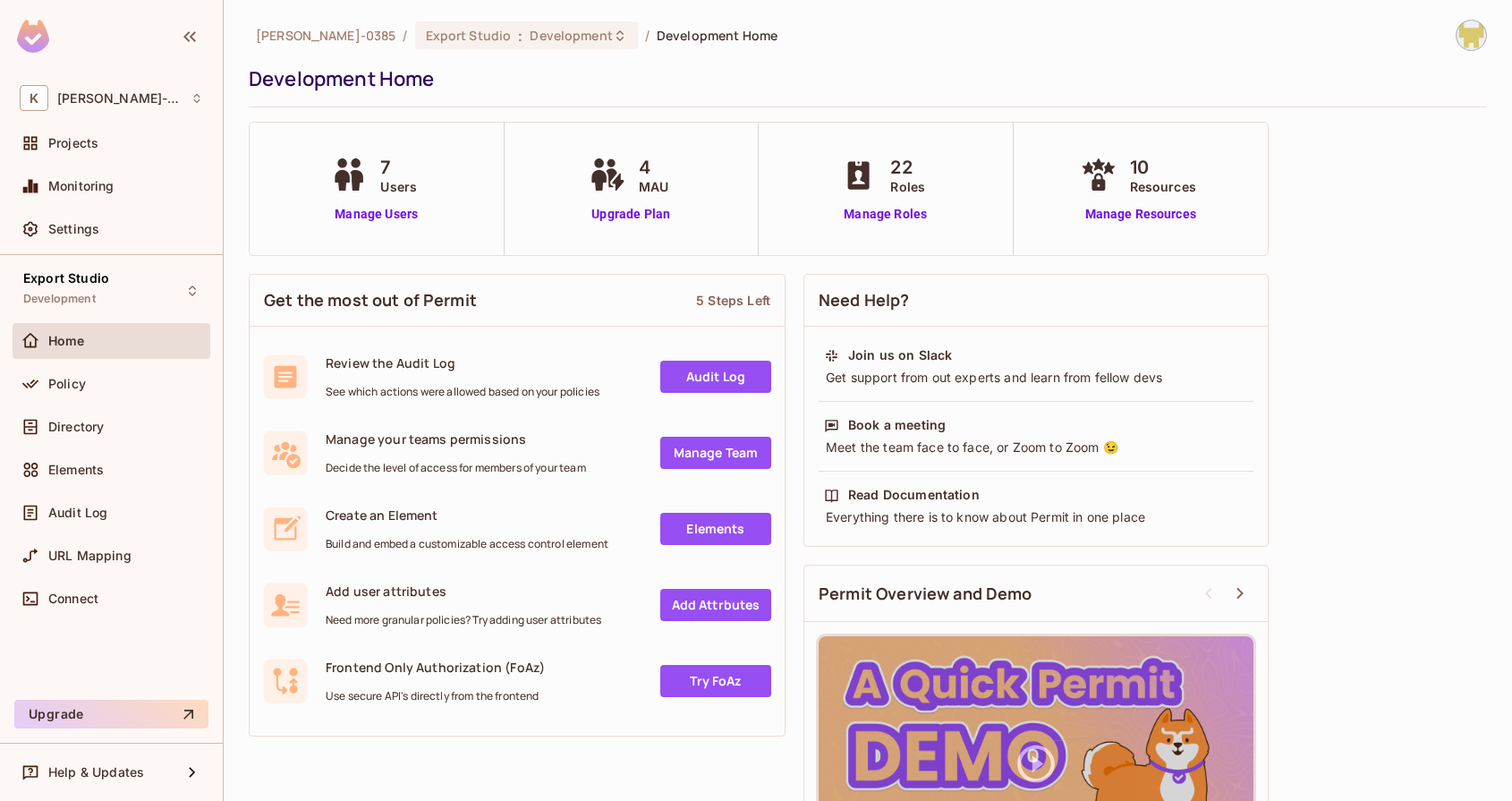 click on "[PERSON_NAME]-0385 / Export Studio : Development / Development Home Development Home 7 Users Manage Users 4 MAU Upgrade Plan 22 Roles Manage Roles 10 Resources Manage Resources Get the most out of Permit 5 Steps Left Review the Audit Log See which actions were allowed based on your policies Audit Log Manage your teams permissions Decide the level of access for members of your team Manage Team Create an Element Build and embed a customizable access control element Elements Add user attributes Need more granular policies? Try adding user attributes Add Attrbutes Frontend Only Authorization (FoAz) Use secure API's directly from the frontend Try FoAz Need Help? Join us on Slack Get support from out experts and learn from fellow devs Book a meeting Meet the team face to face, or Zoom to Zoom 😉 Read Documentation Everything there is to know about Permit in one place Permit Overview and Demo" at bounding box center (868, 400) 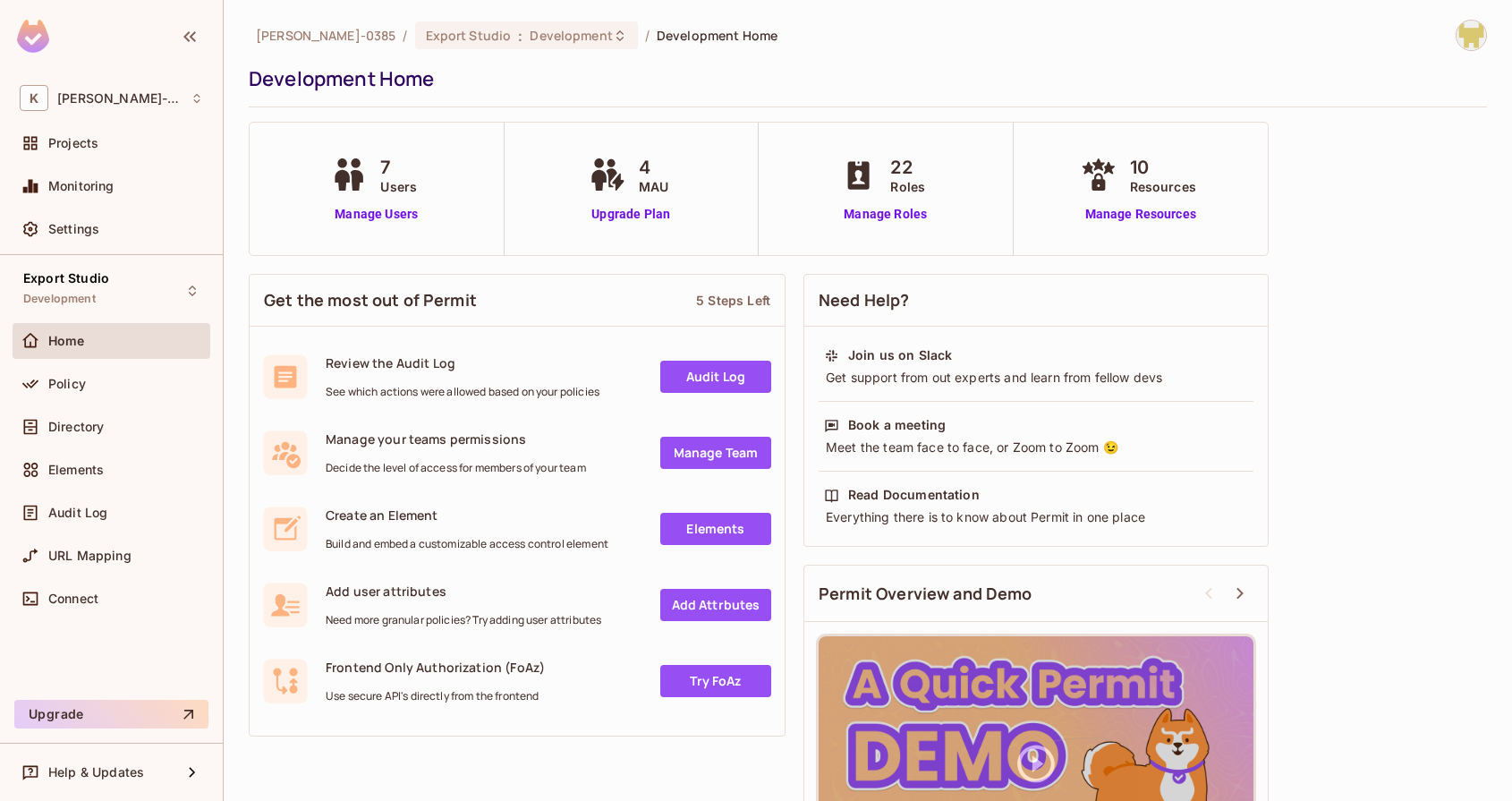 click on "kumareshan-0385 / Export Studio : Development / Development Home Development Home 7 Users Manage Users 4 MAU Upgrade Plan 22 Roles Manage Roles 10 Resources Manage Resources Get the most out of Permit 5 Steps Left Review the Audit Log See which actions were allowed based on your policies Audit Log Manage your teams permissions Decide the level of access for members of your team Manage Team Create an Element Build and embed a customizable access control element Elements Add user attributes Need more granular policies? Try adding user attributes Add Attrbutes Frontend Only Authorization (FoAz) Use secure API's directly from the frontend Try FoAz Need Help? Join us on Slack Get support from out experts and learn from fellow devs Book a meeting Meet the team face to face, or Zoom to Zoom 😉 Read Documentation Everything there is to know about Permit in one place Permit Overview and Demo" at bounding box center [868, 400] 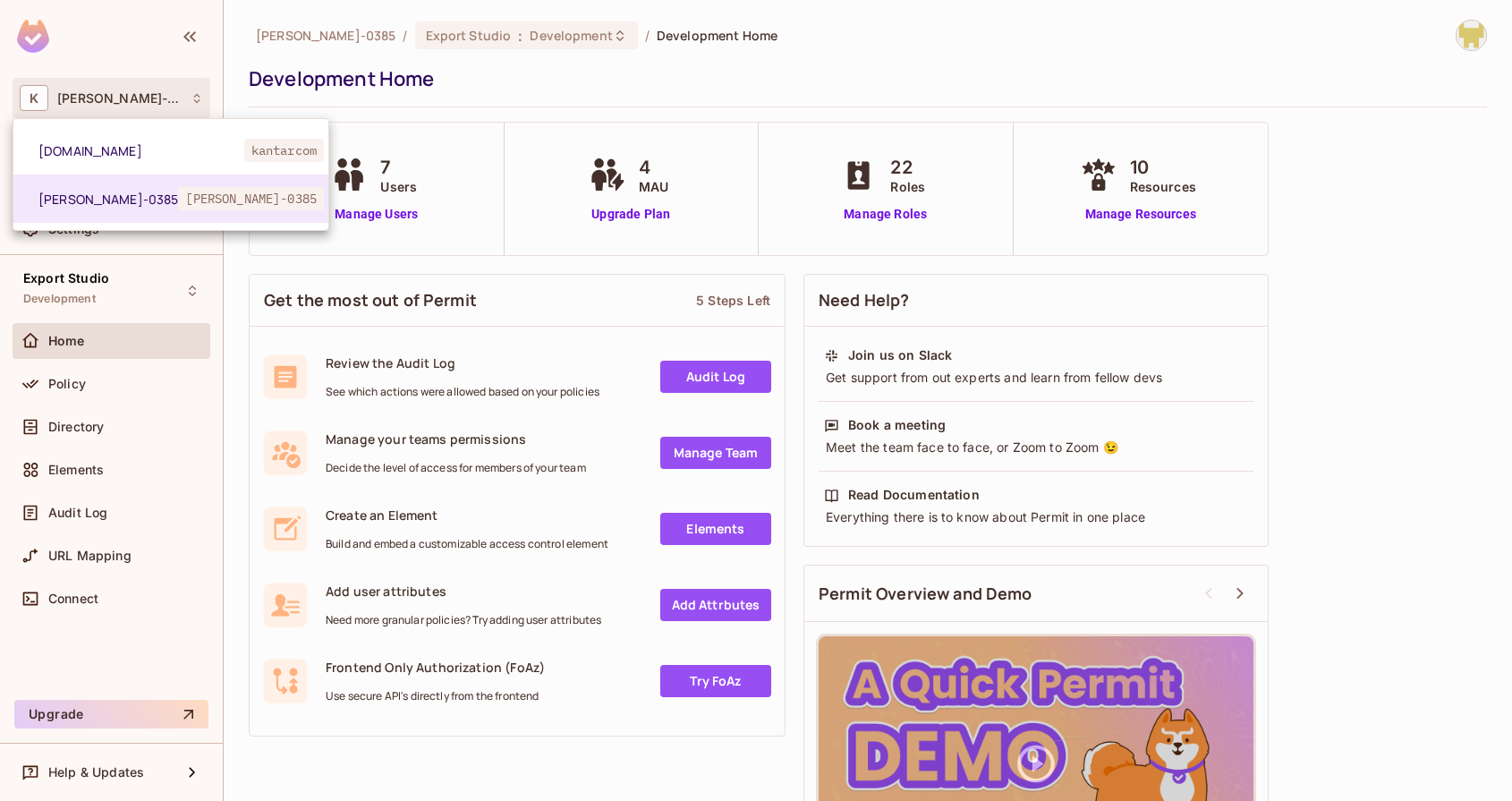 click at bounding box center [756, 400] 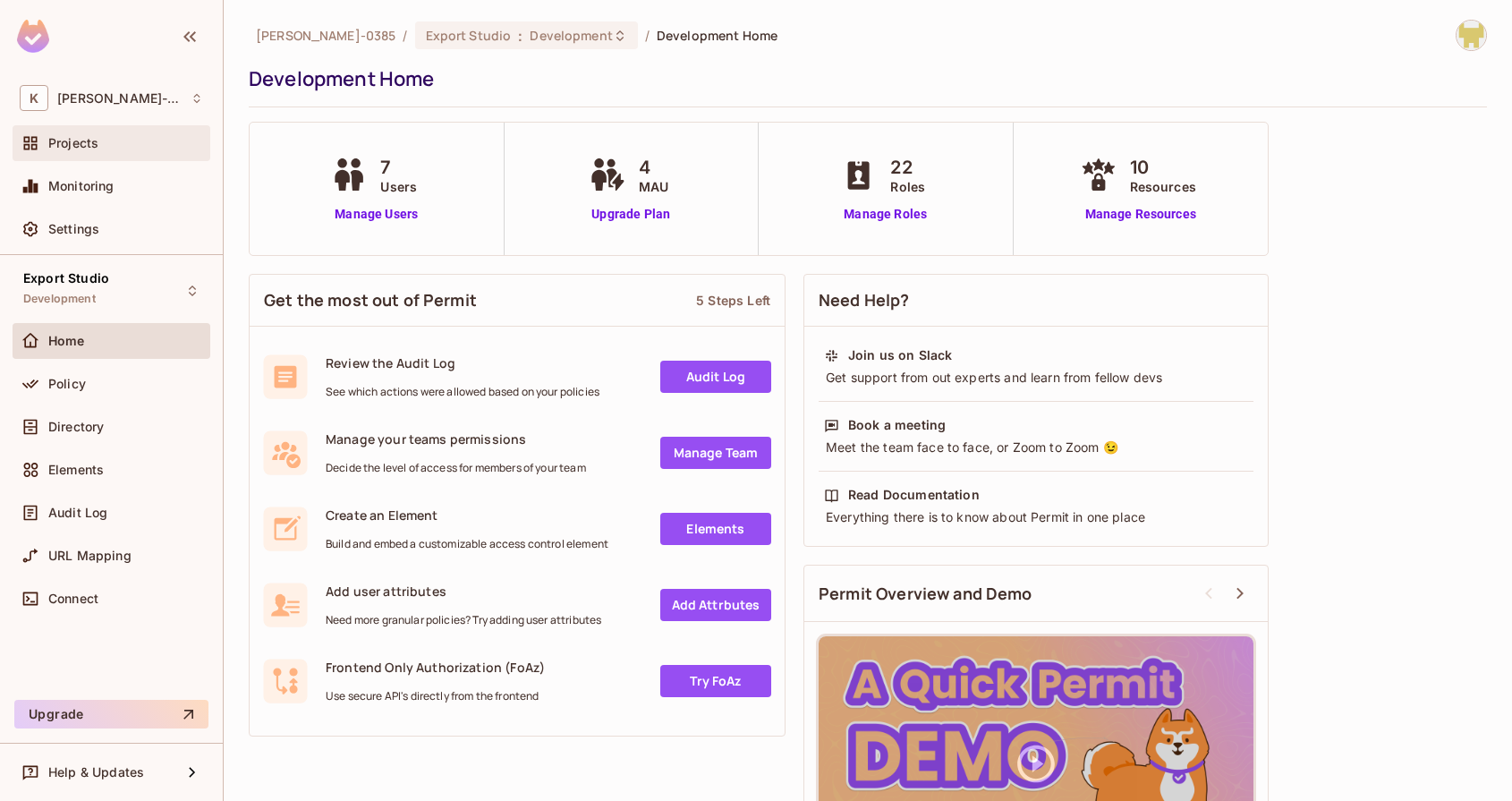 click on "Projects" at bounding box center (125, 143) 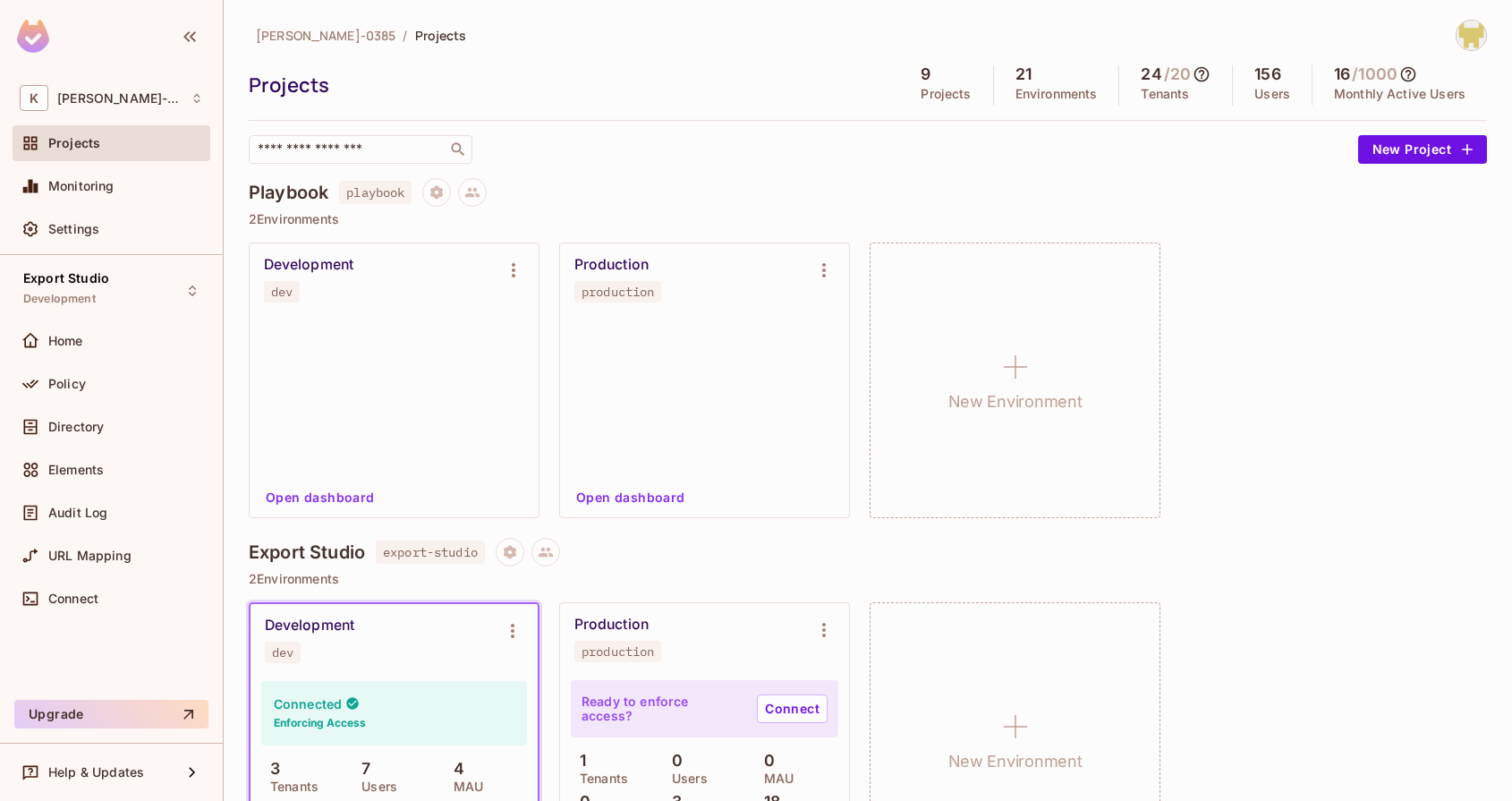 click on "Playbook playbook" at bounding box center [868, 192] 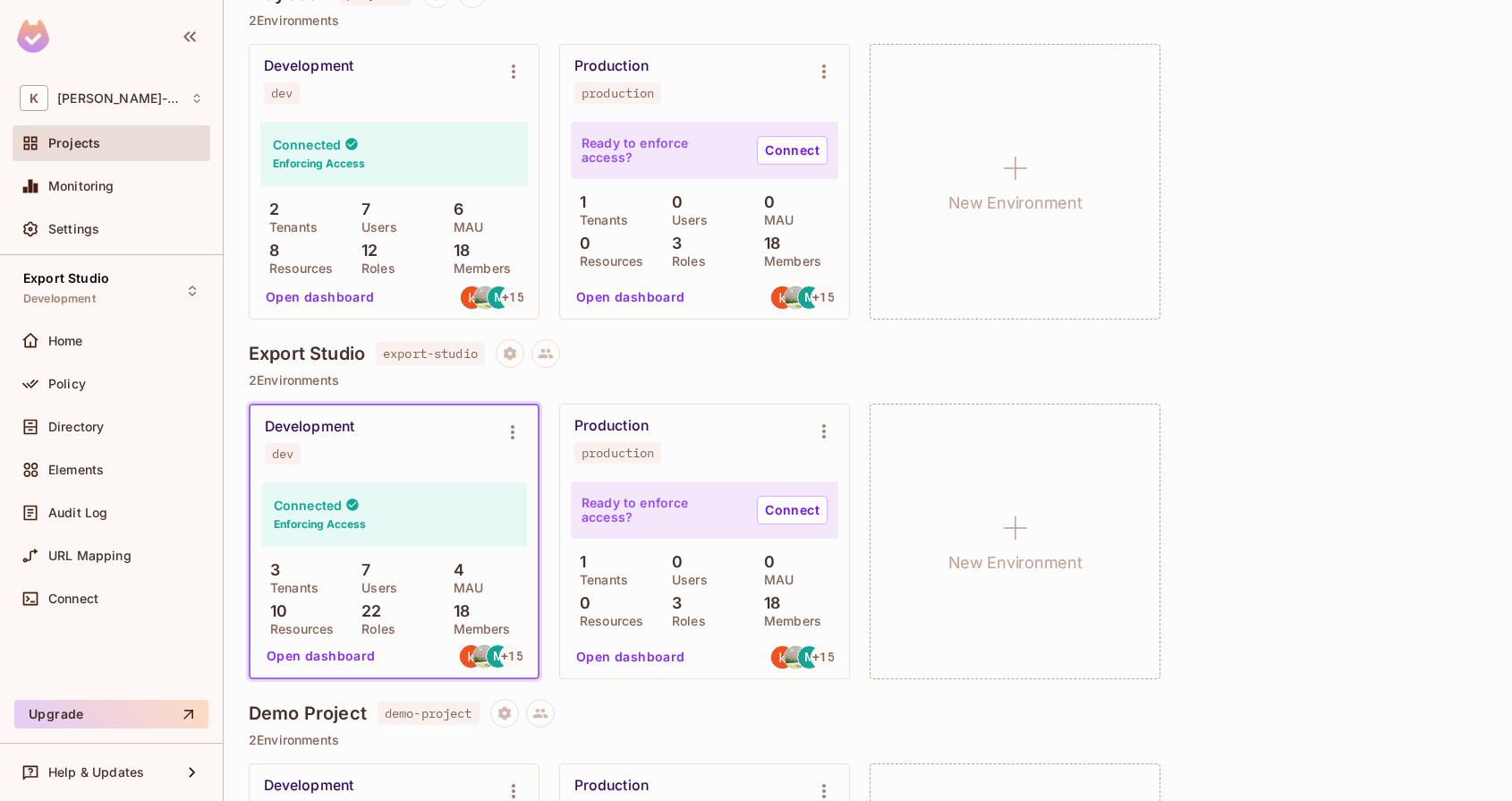 scroll, scrollTop: 200, scrollLeft: 0, axis: vertical 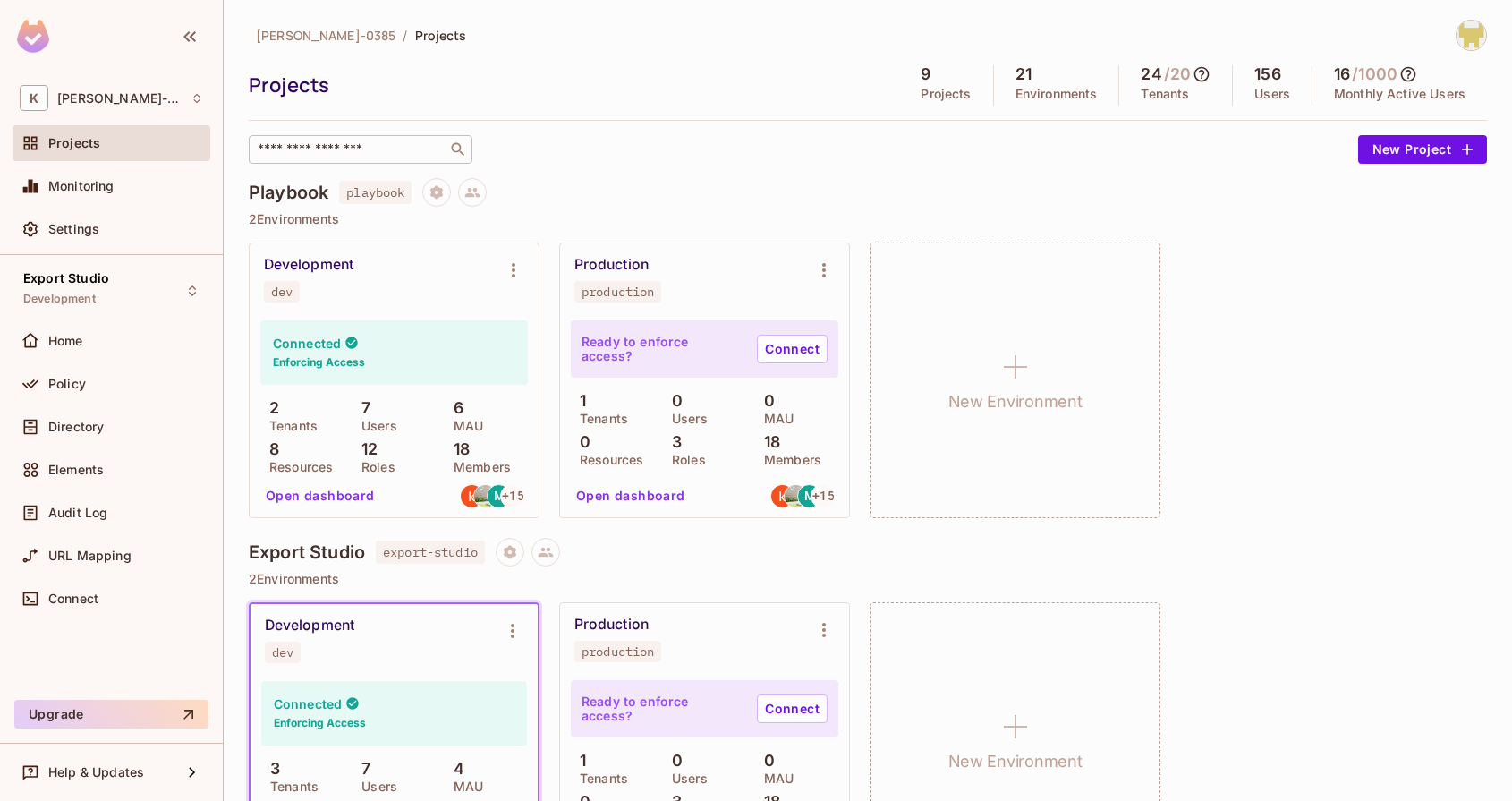 click on "​" at bounding box center (361, 149) 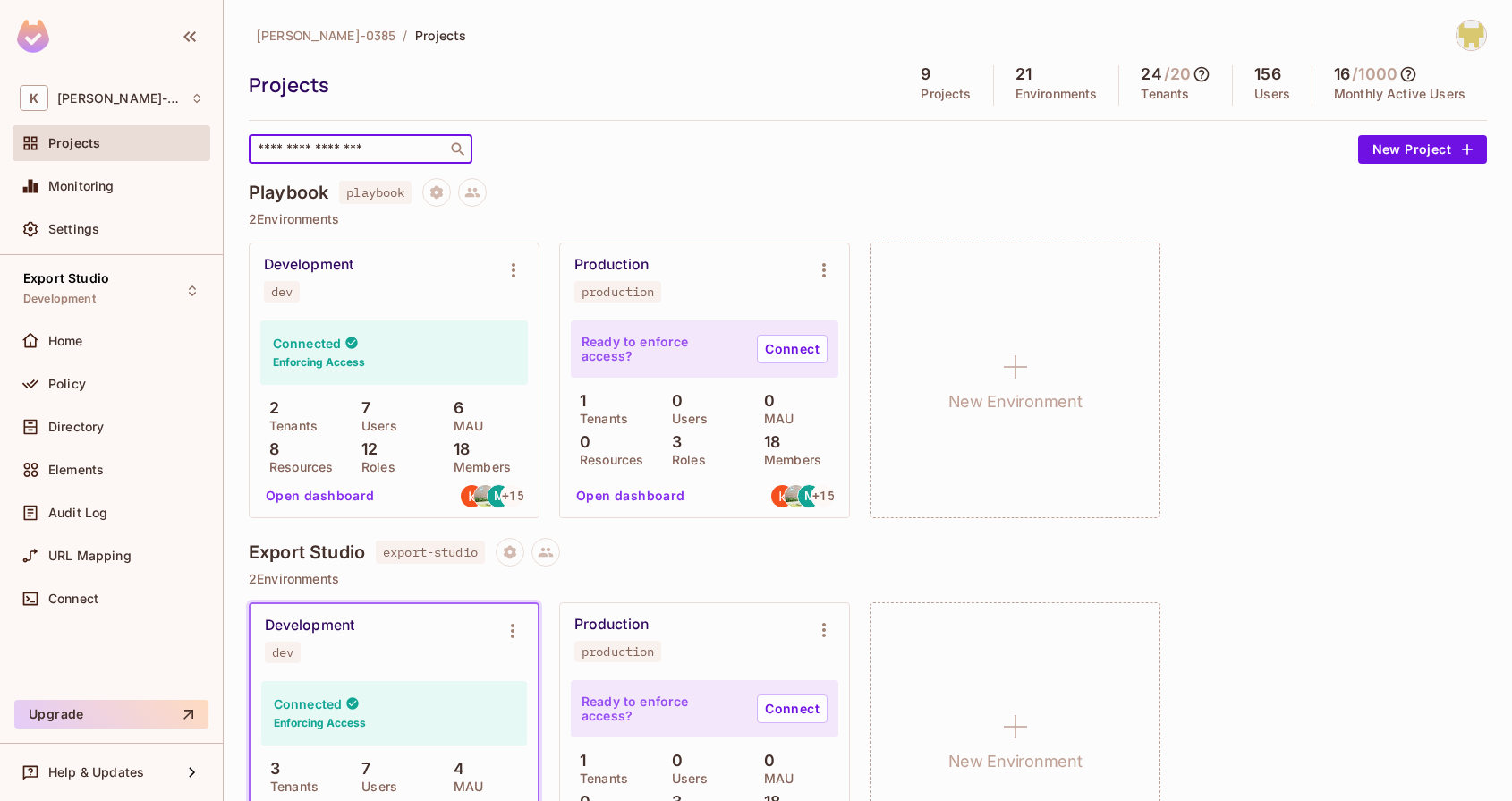 click on "Projects" at bounding box center (569, 85) 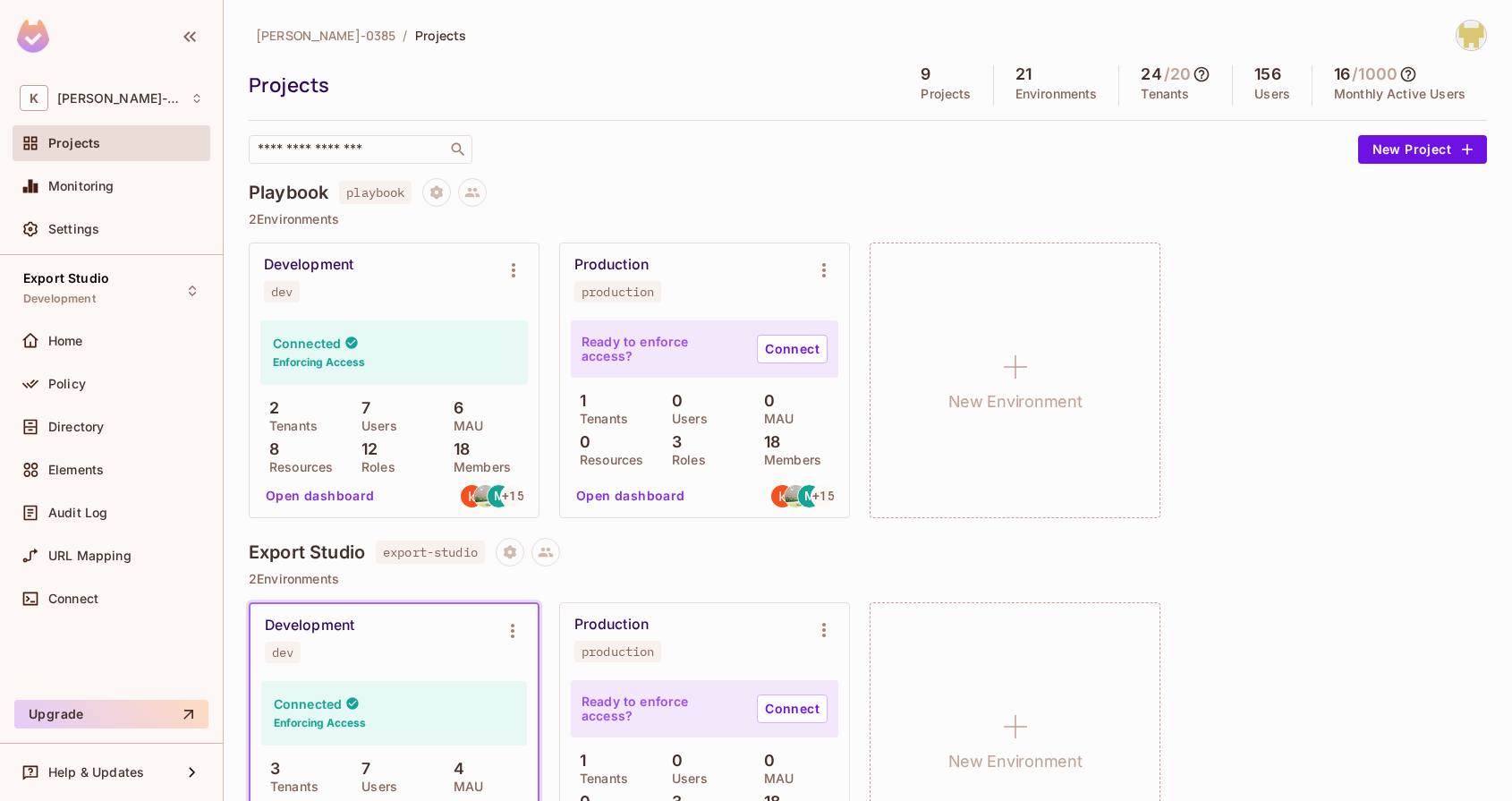 click on "2  Environments" at bounding box center [868, 579] 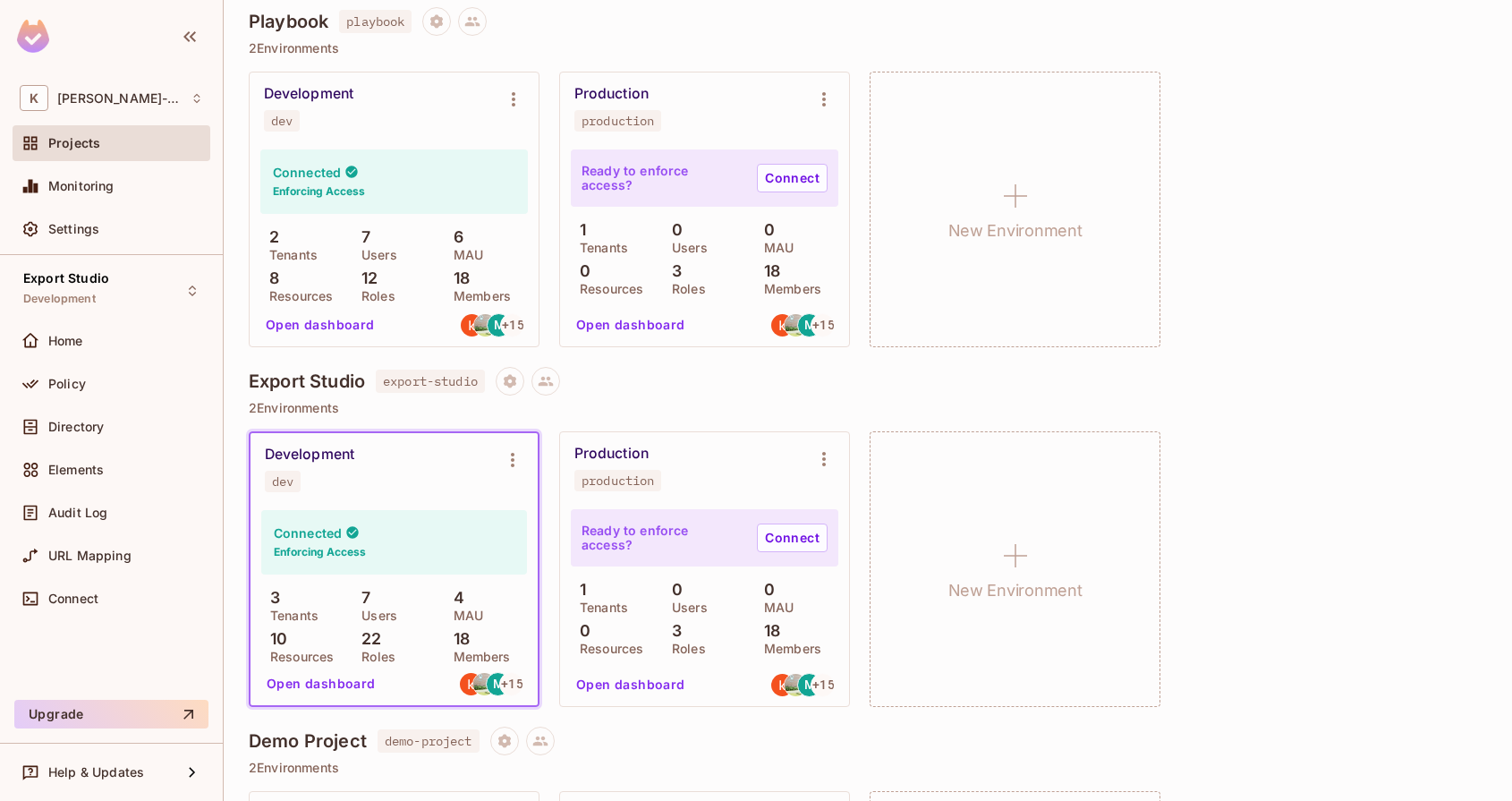 scroll, scrollTop: 173, scrollLeft: 0, axis: vertical 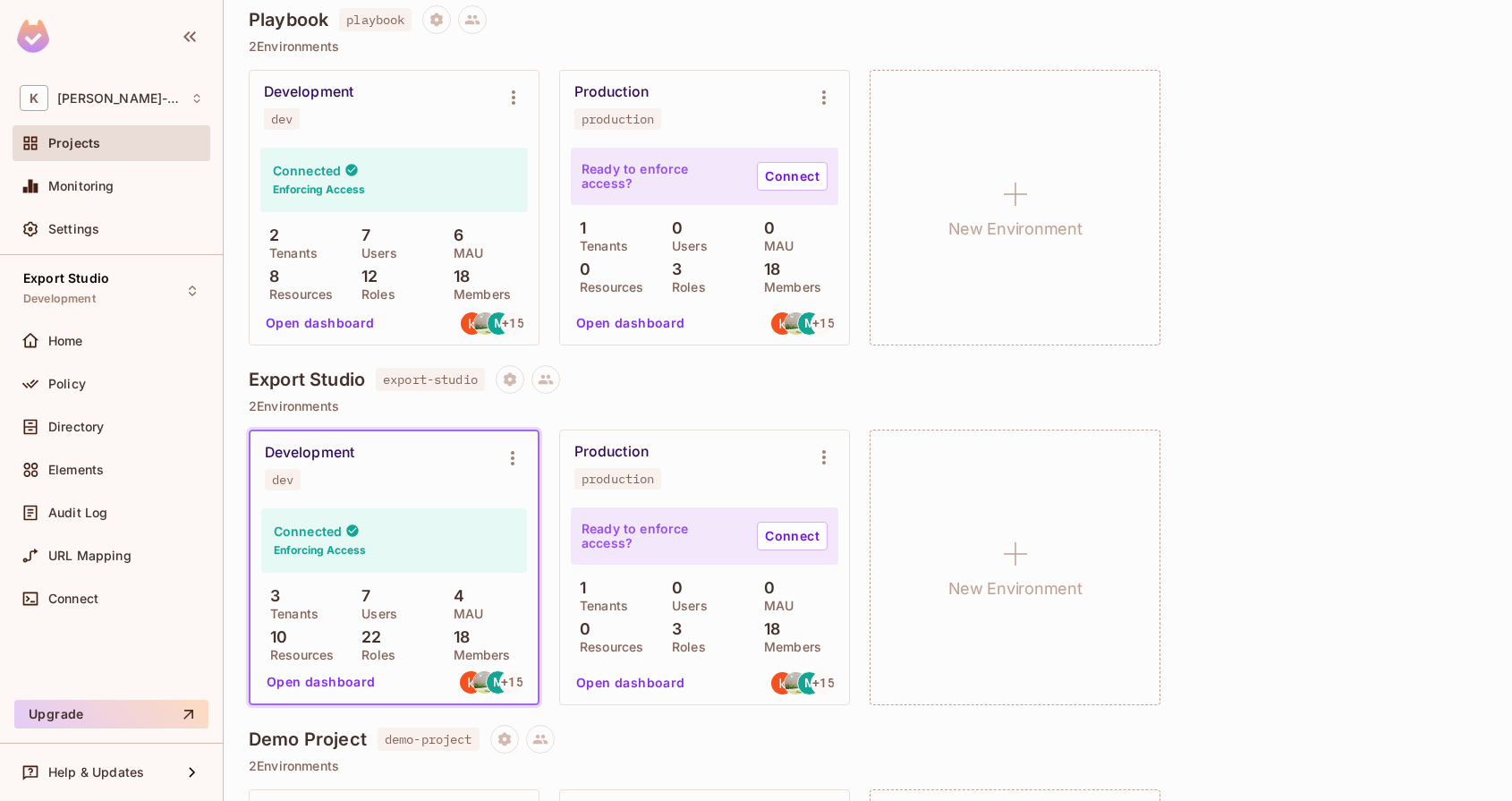 click on "Development dev Connected Enforcing Access 3 Tenants 7 Users 4 MAU 10 Resources 22 Roles 18 Members Open dashboard M + 15 Production production Ready to enforce access? Connect 1 Tenants 0 Users 0 MAU 0 Resources 3 Roles 18 Members Open dashboard M + 15 New Environment" at bounding box center [868, 567] 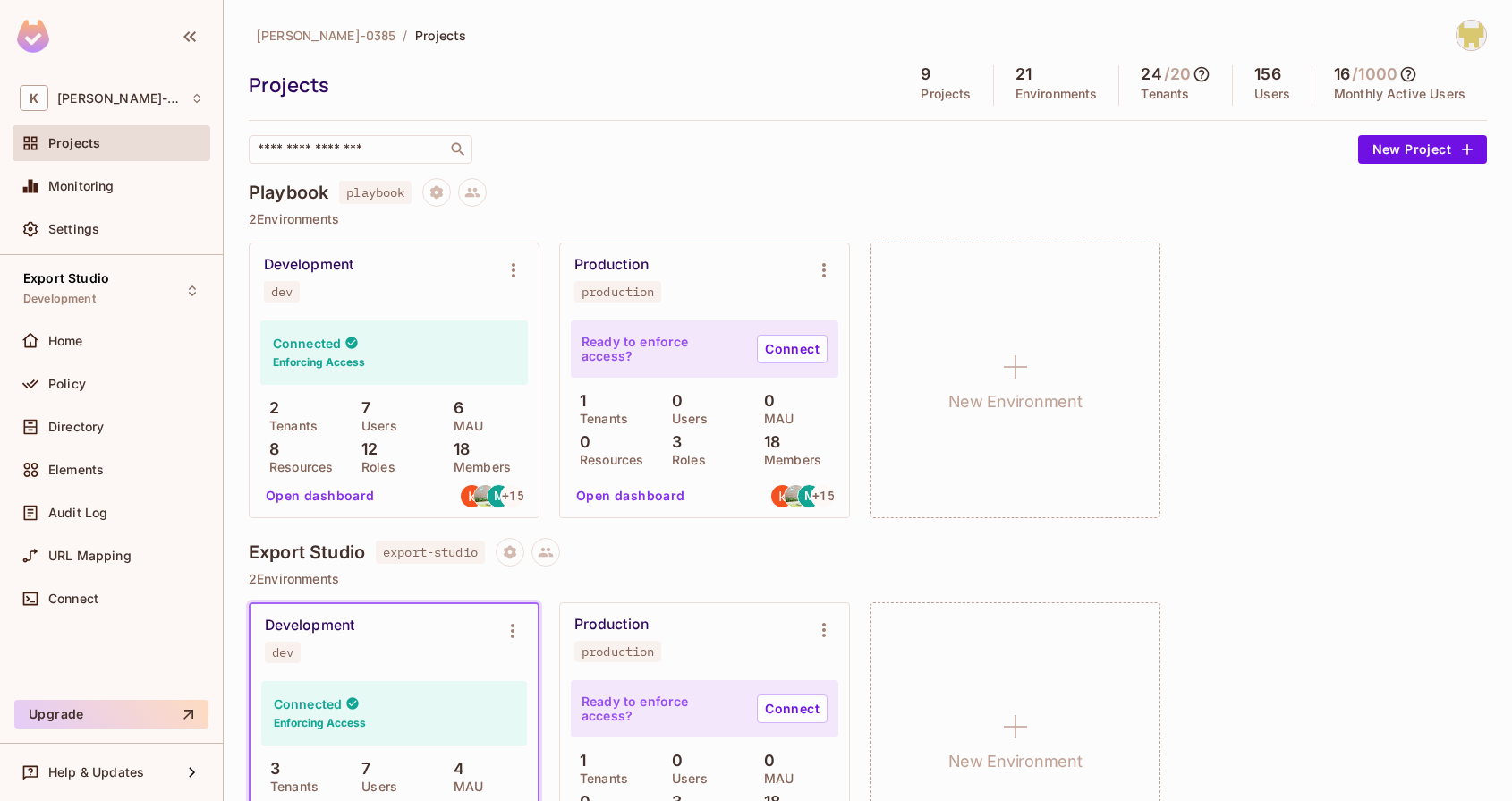 click at bounding box center [1471, 35] 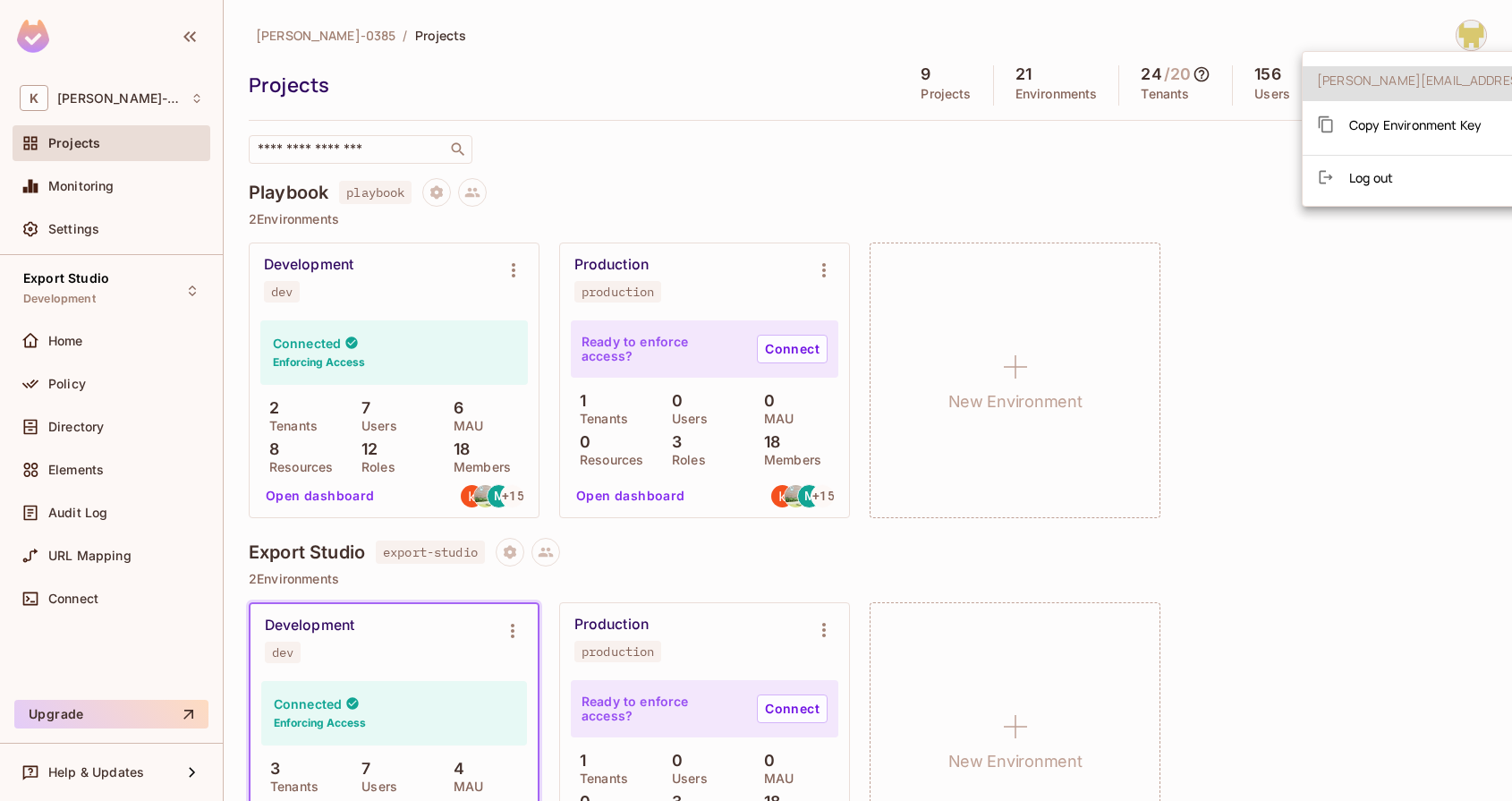 click at bounding box center [756, 400] 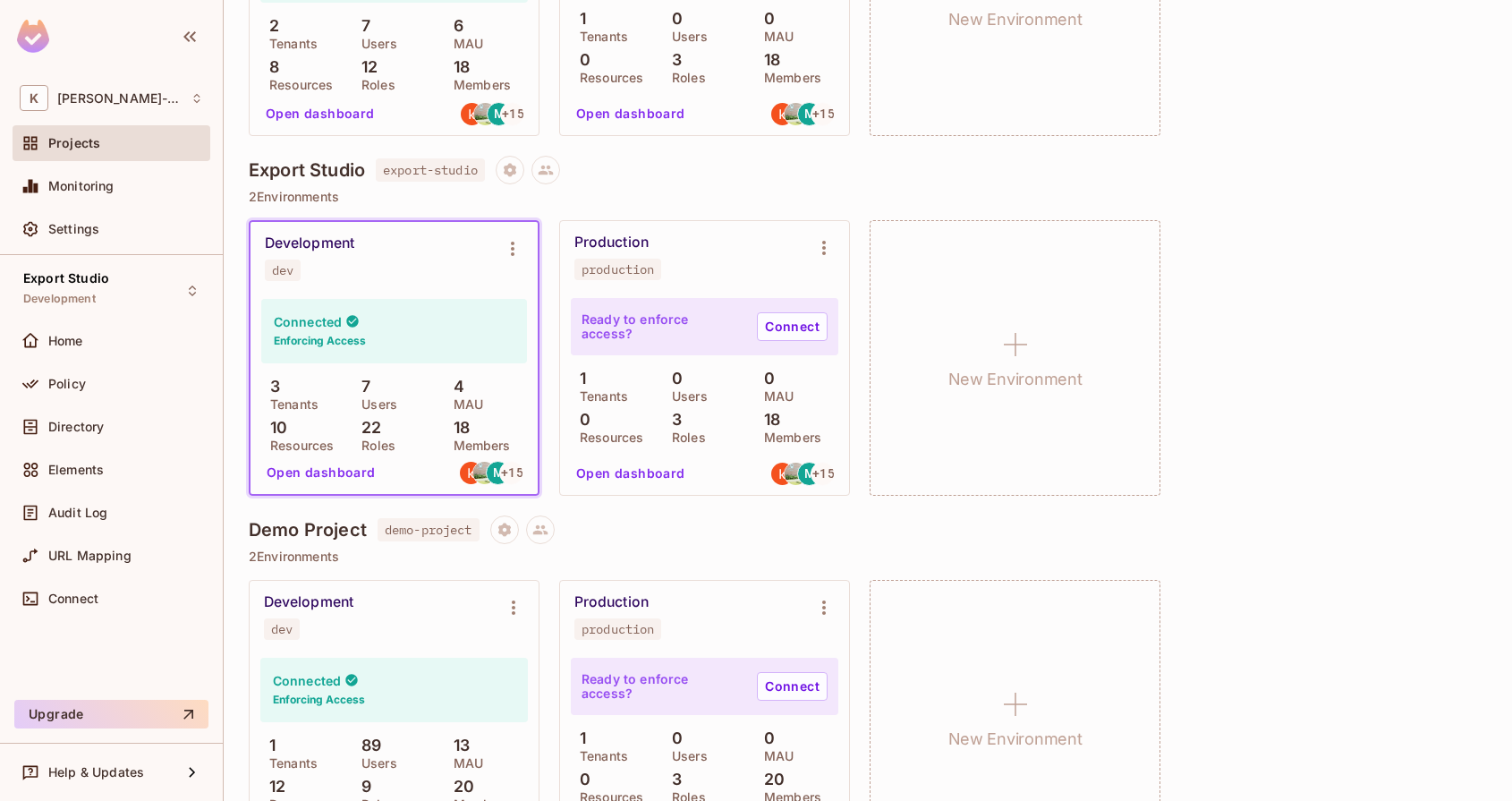 scroll, scrollTop: 386, scrollLeft: 0, axis: vertical 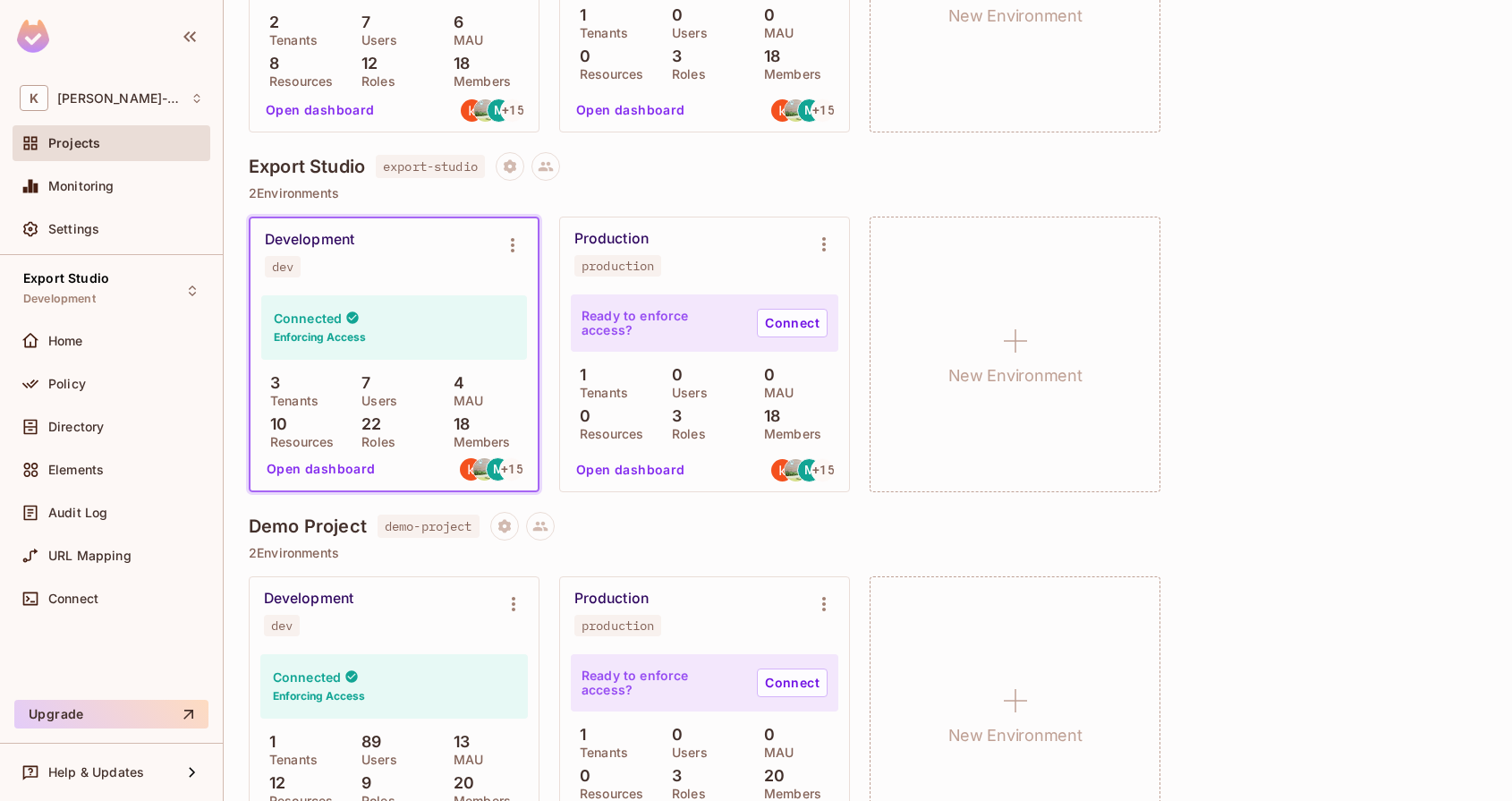 click on "2  Environments" at bounding box center [868, 193] 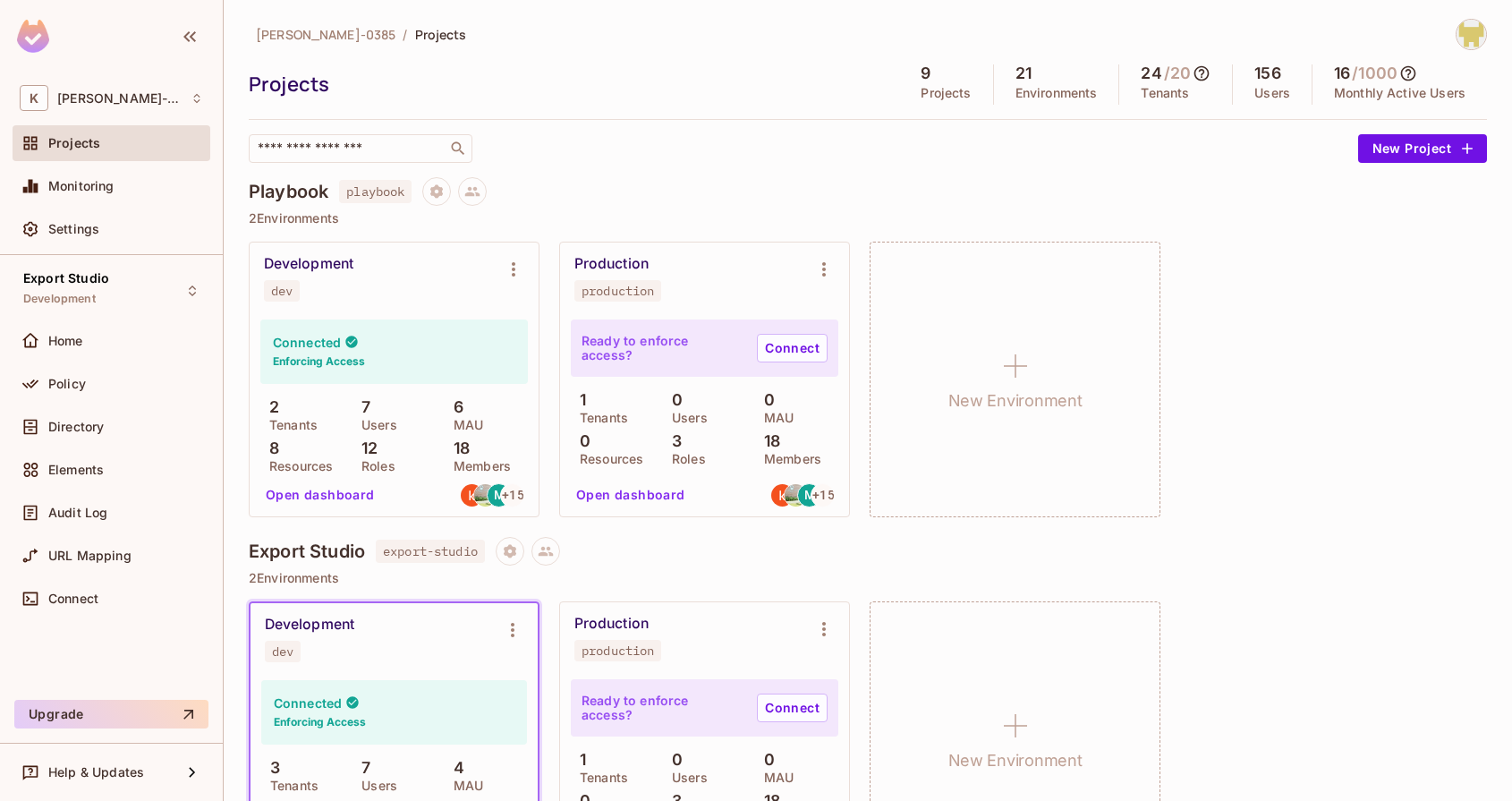 scroll, scrollTop: 0, scrollLeft: 0, axis: both 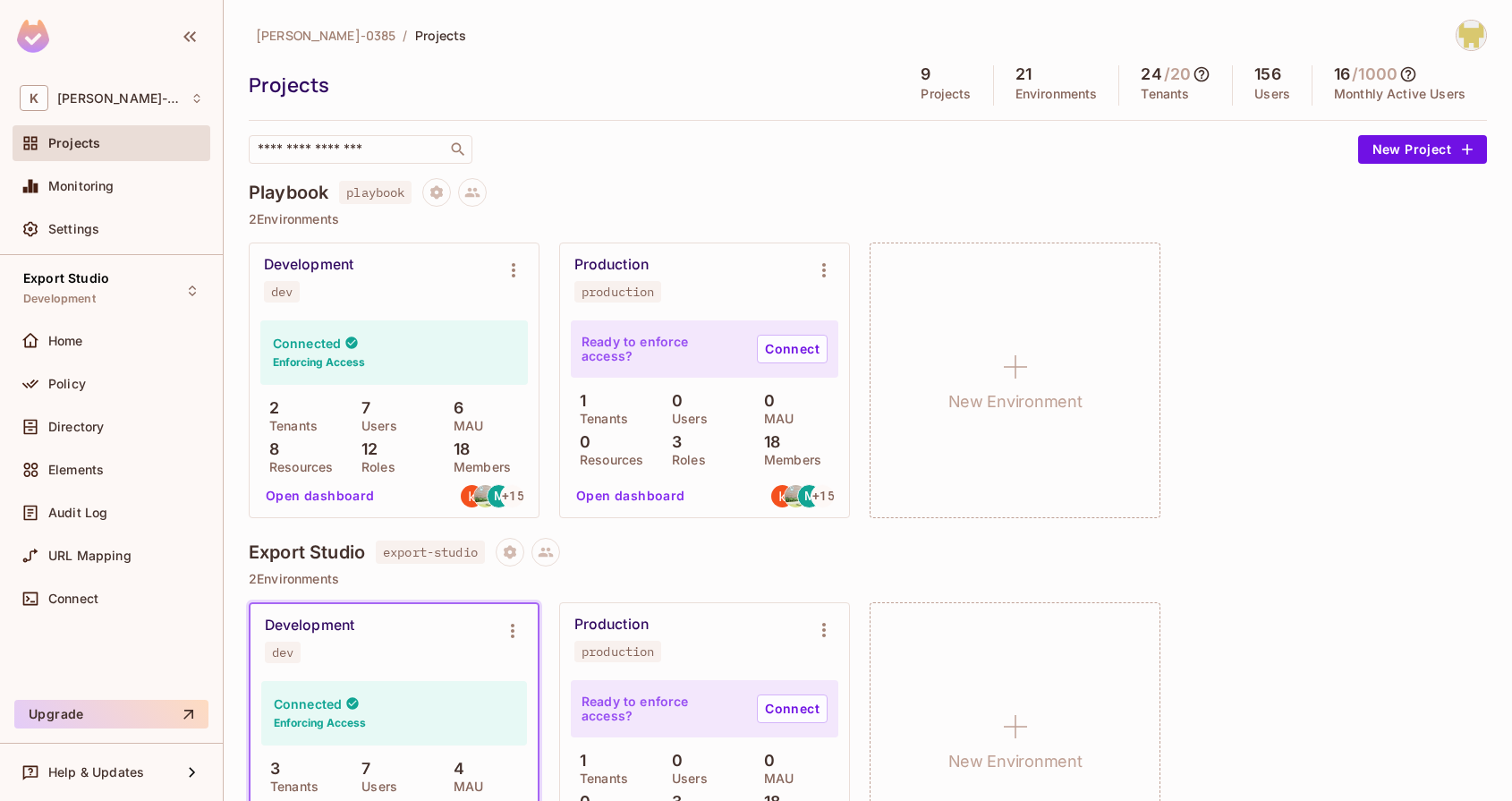 click at bounding box center (33, 36) 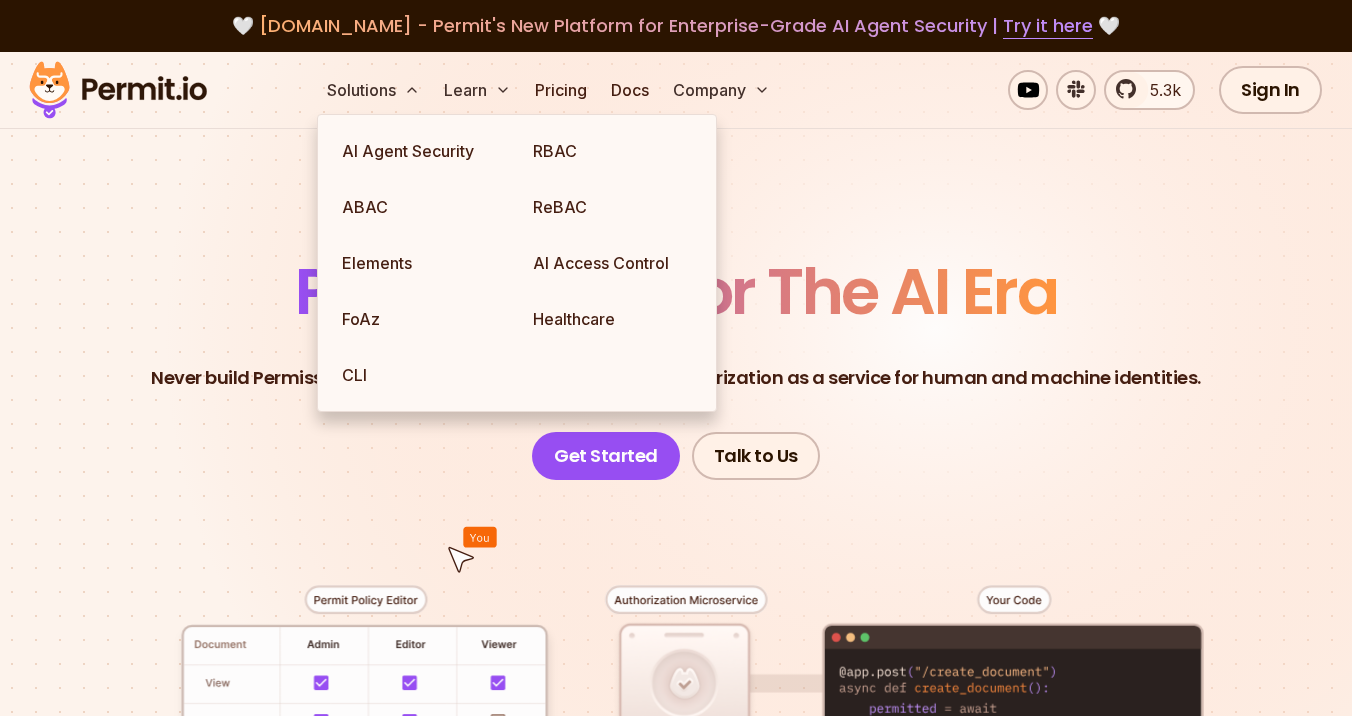 scroll, scrollTop: 0, scrollLeft: 0, axis: both 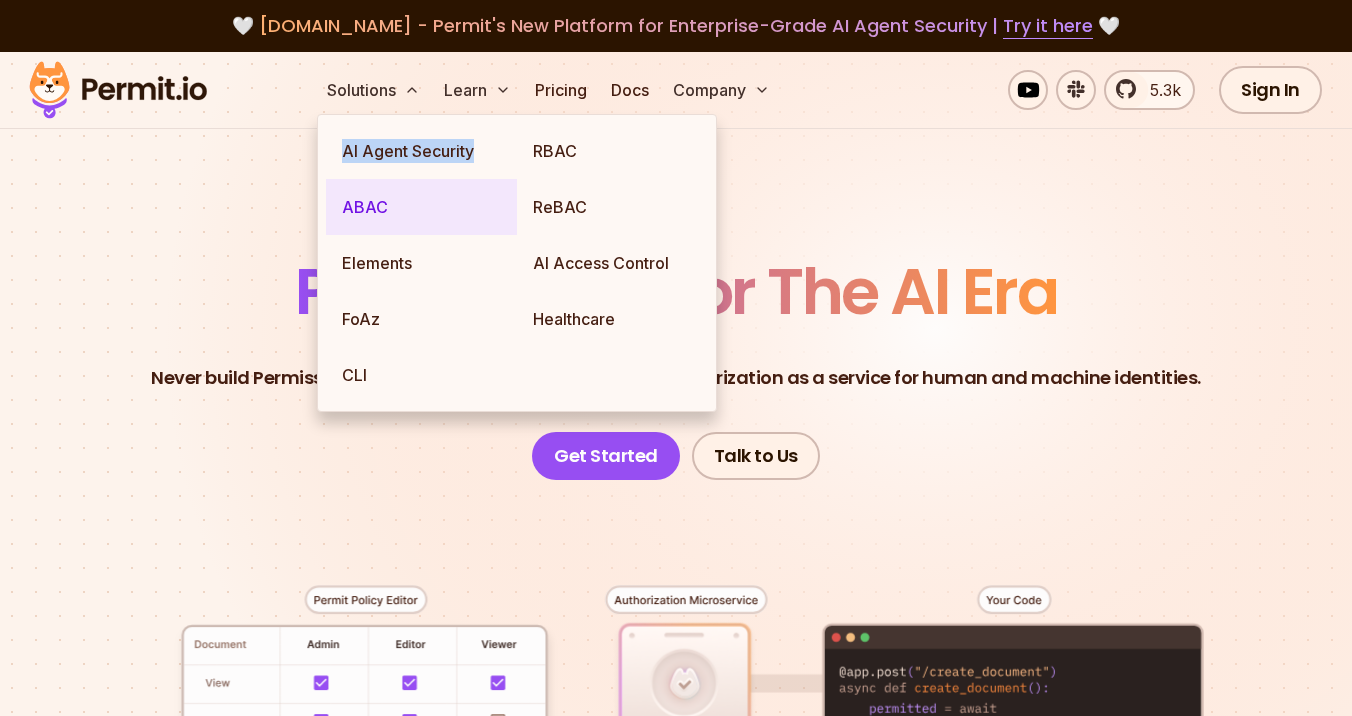 click on "ABAC" at bounding box center (421, 207) 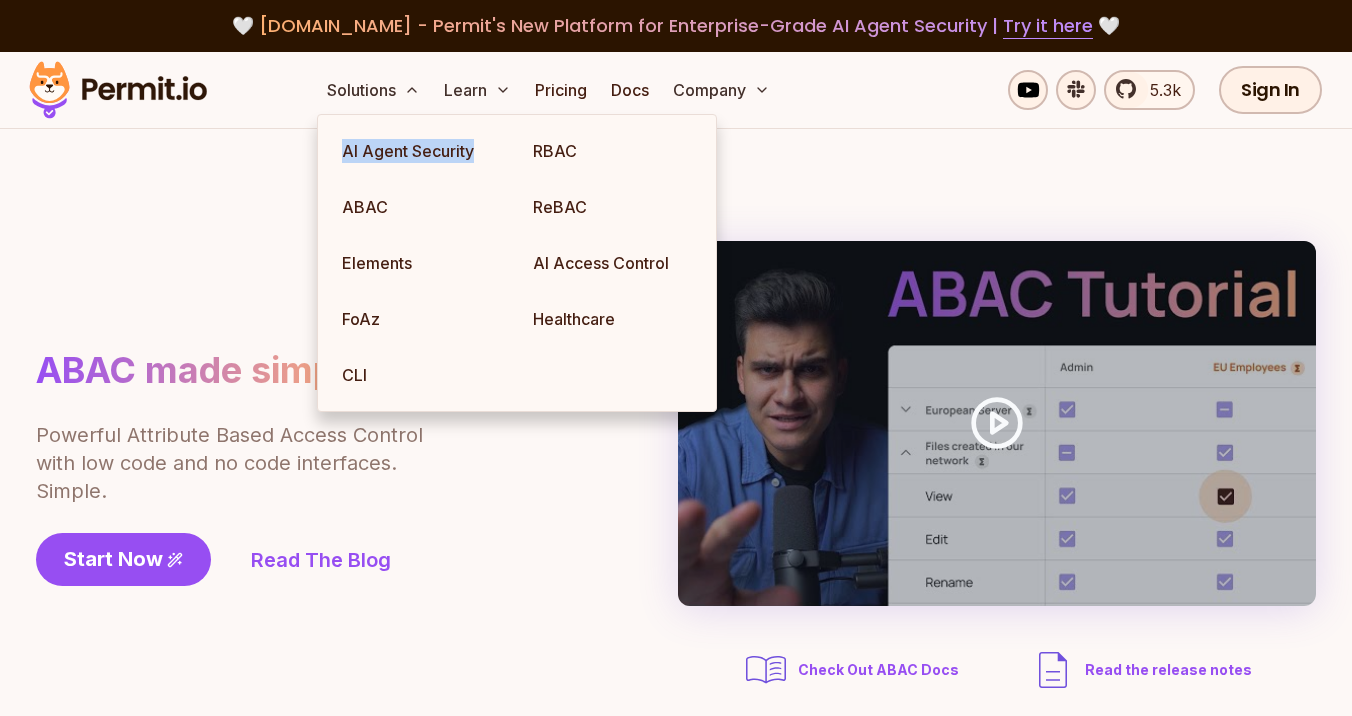 click on "ABAC made simple Powerful Attribute Based Access Control with low code and no code interfaces. Simple. Start Now Read The Blog Check Out ABAC Docs Read the release notes" at bounding box center [676, 467] 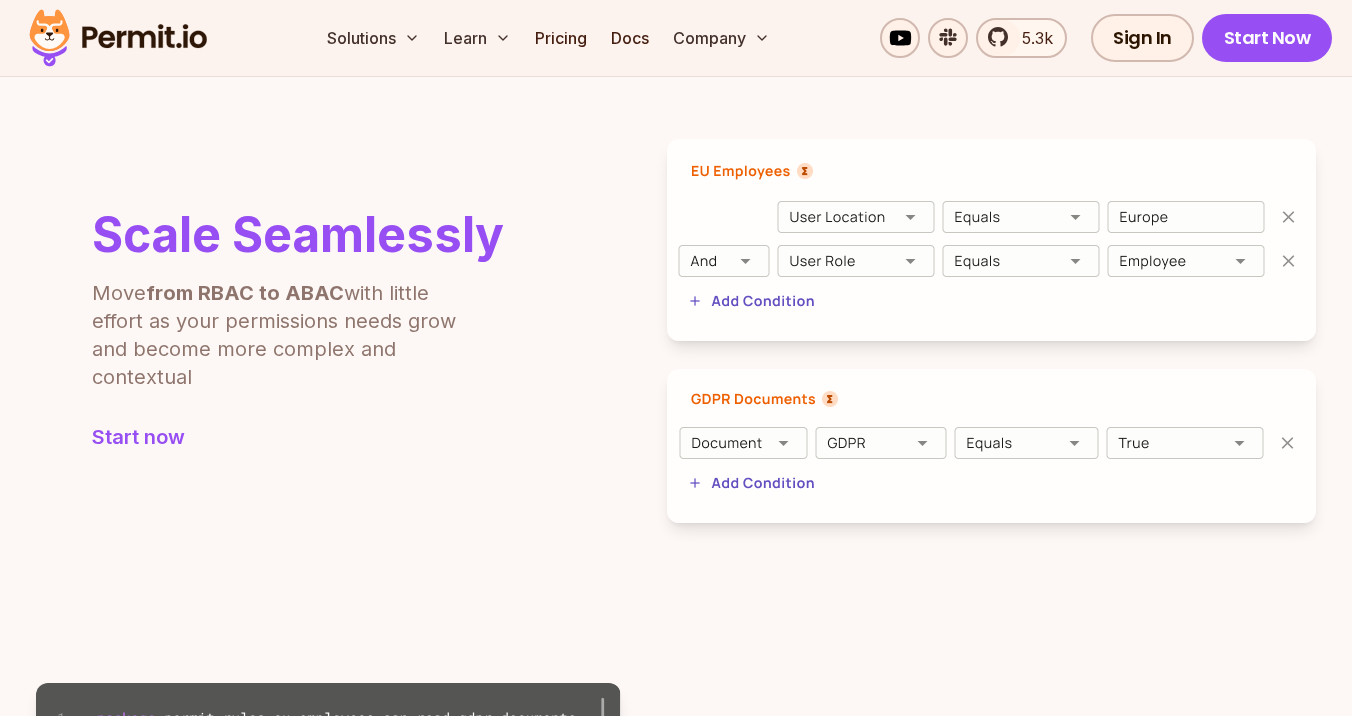 scroll, scrollTop: 763, scrollLeft: 0, axis: vertical 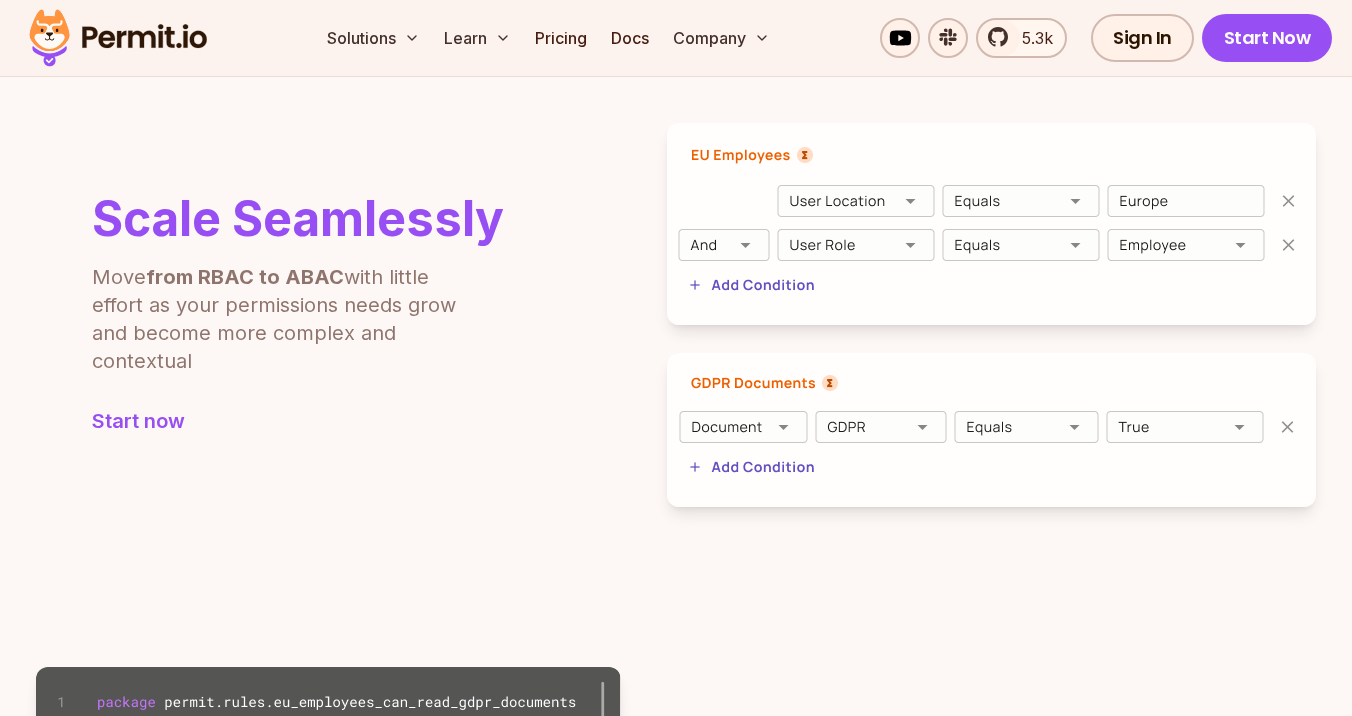 click on "Scale Seamlessly Move  from RBAC to ABAC  with little effort as your permissions needs grow and become more complex and contextual Start now" at bounding box center [676, 315] 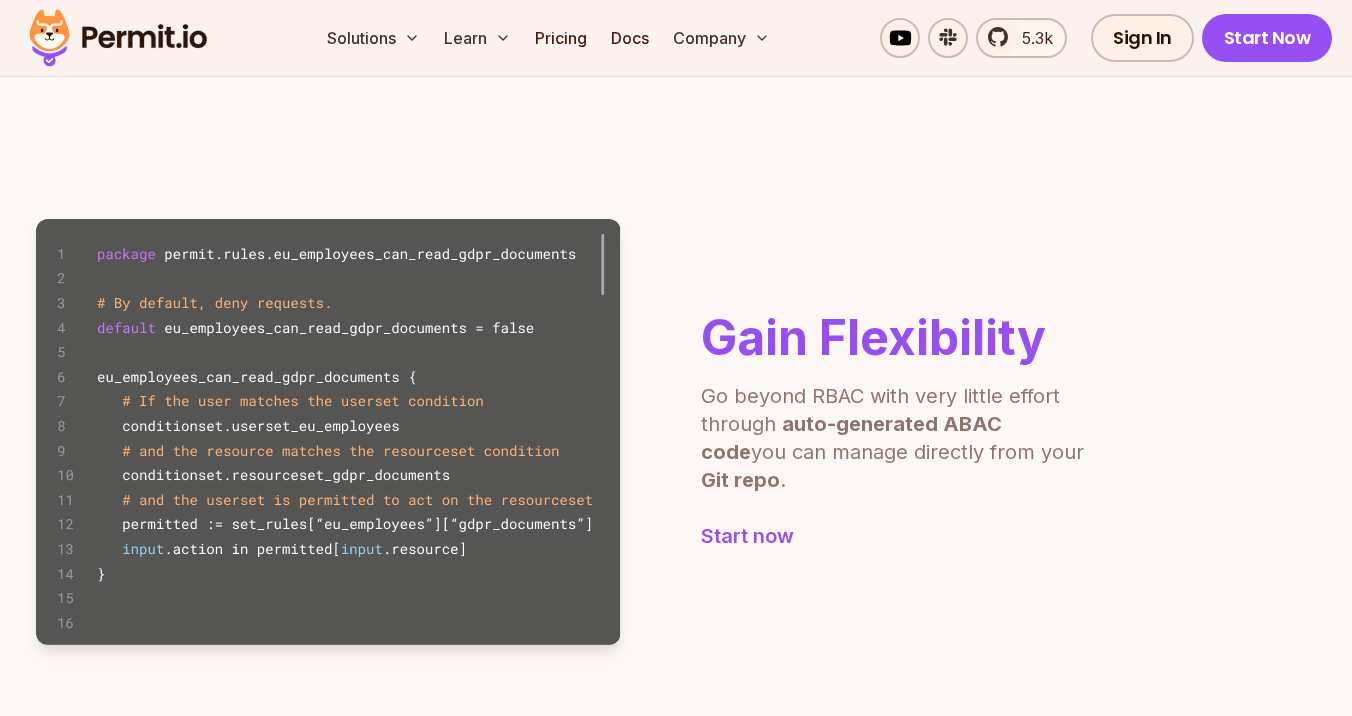 scroll, scrollTop: 1219, scrollLeft: 0, axis: vertical 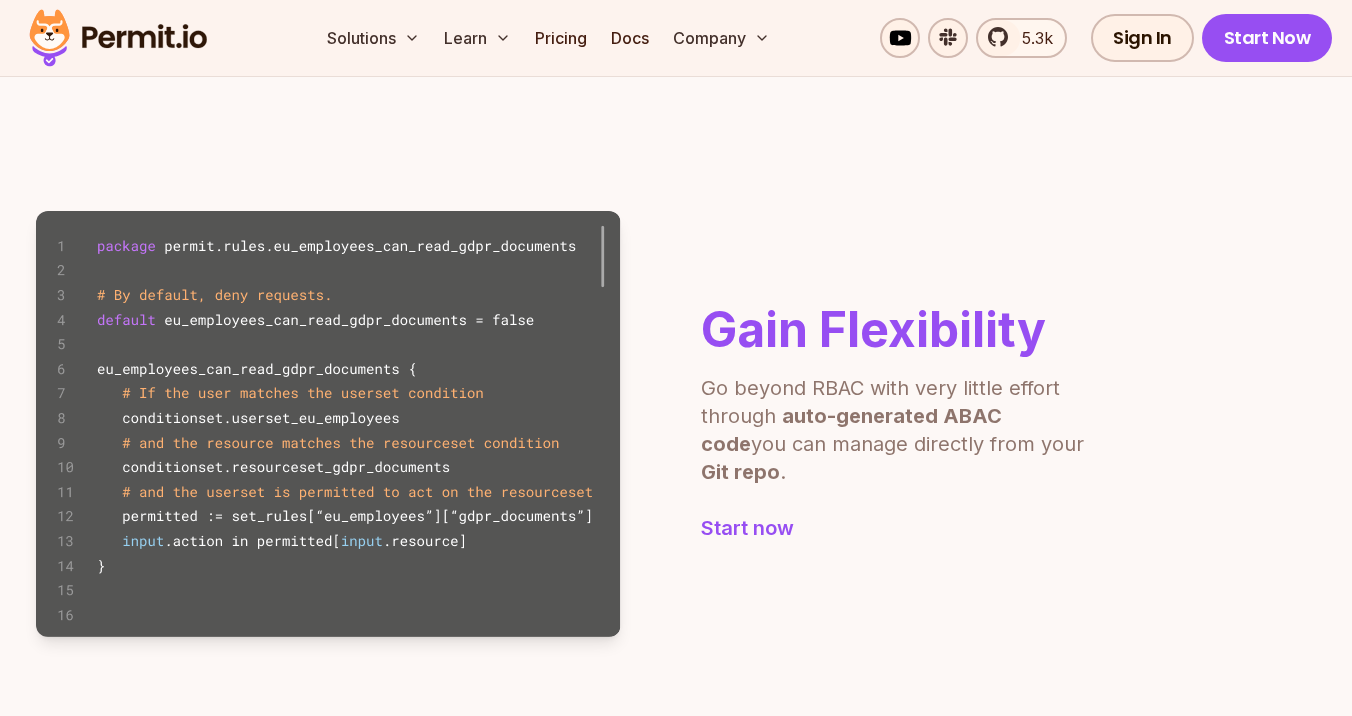 click on "Gain Flexibility Go beyond RBAC with very little effort through   auto-generated ABAC code  you can manage directly from your   Git repo . Start now" at bounding box center (676, 424) 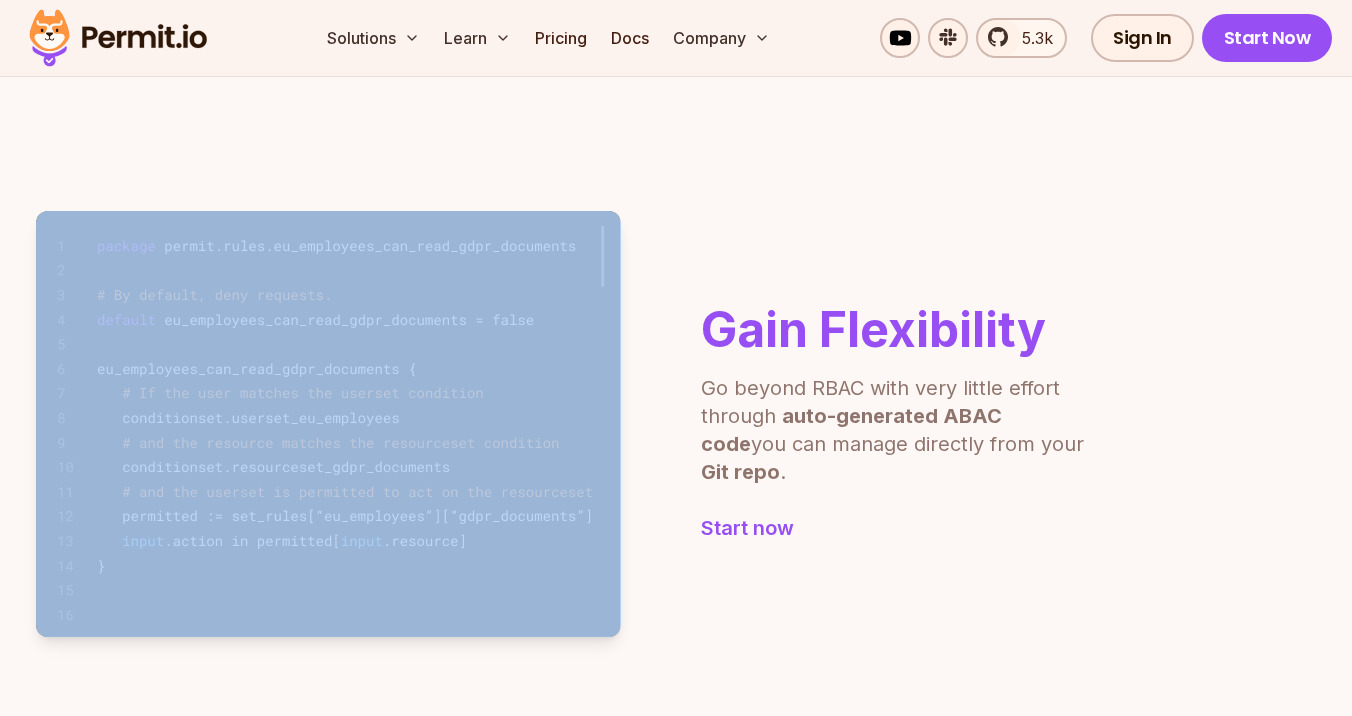 click on "Gain Flexibility Go beyond RBAC with very little effort through   auto-generated ABAC code  you can manage directly from your   Git repo . Start now" at bounding box center [676, 424] 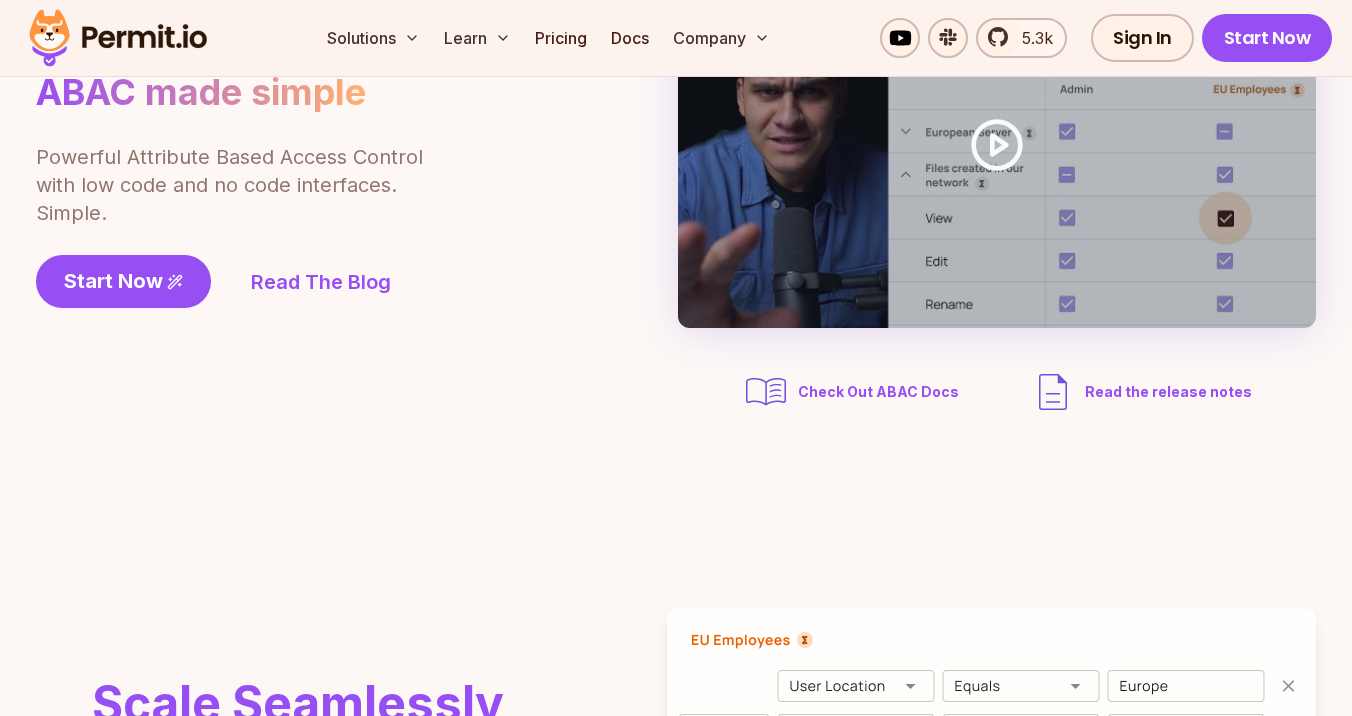 scroll, scrollTop: 0, scrollLeft: 0, axis: both 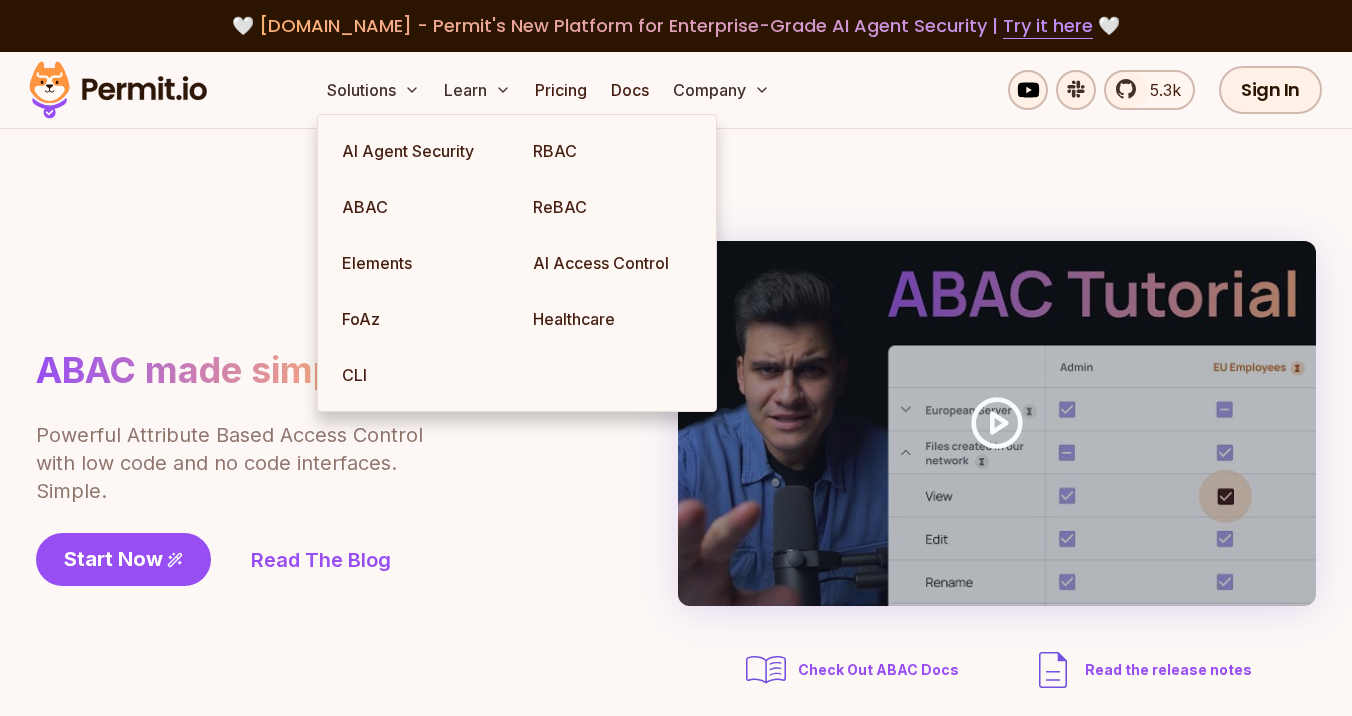 click on "ABAC made simple Powerful Attribute Based Access Control with low code and no code interfaces. Simple. Start Now Read The Blog Check Out ABAC Docs Read the release notes" at bounding box center [676, 467] 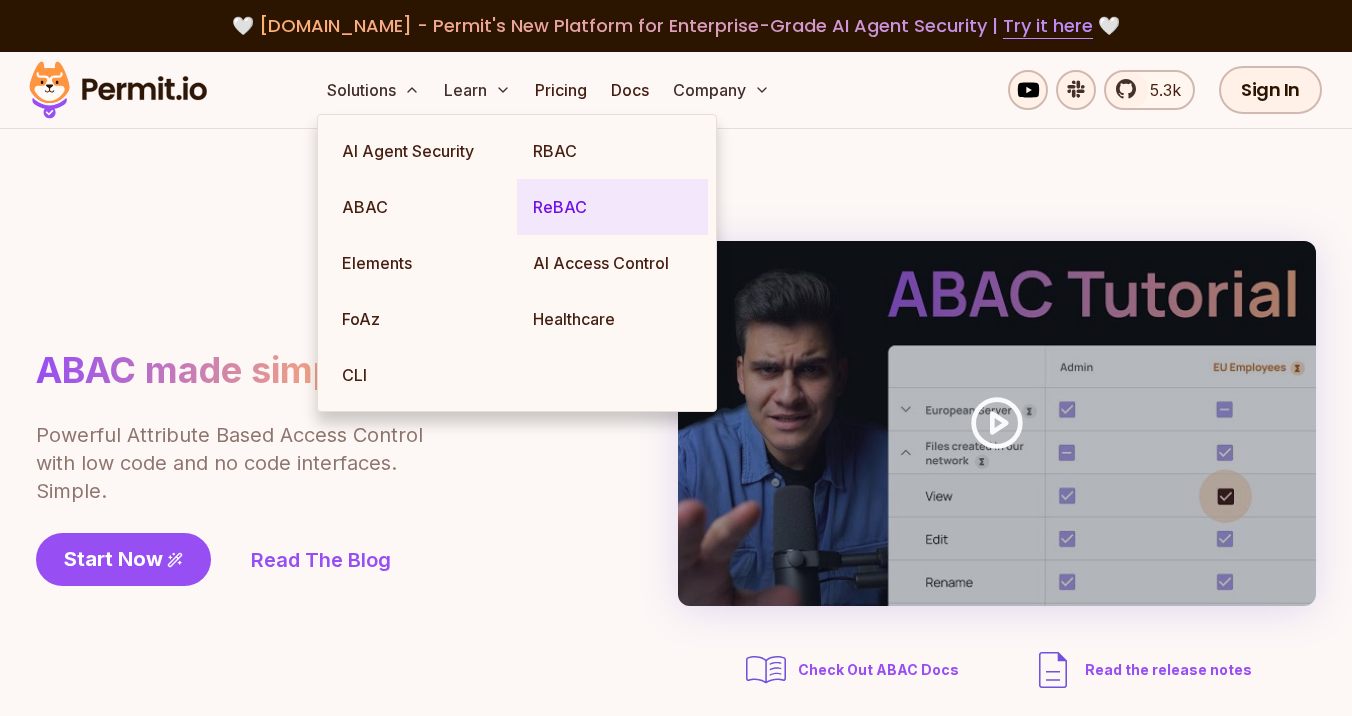 click on "ReBAC" at bounding box center [612, 207] 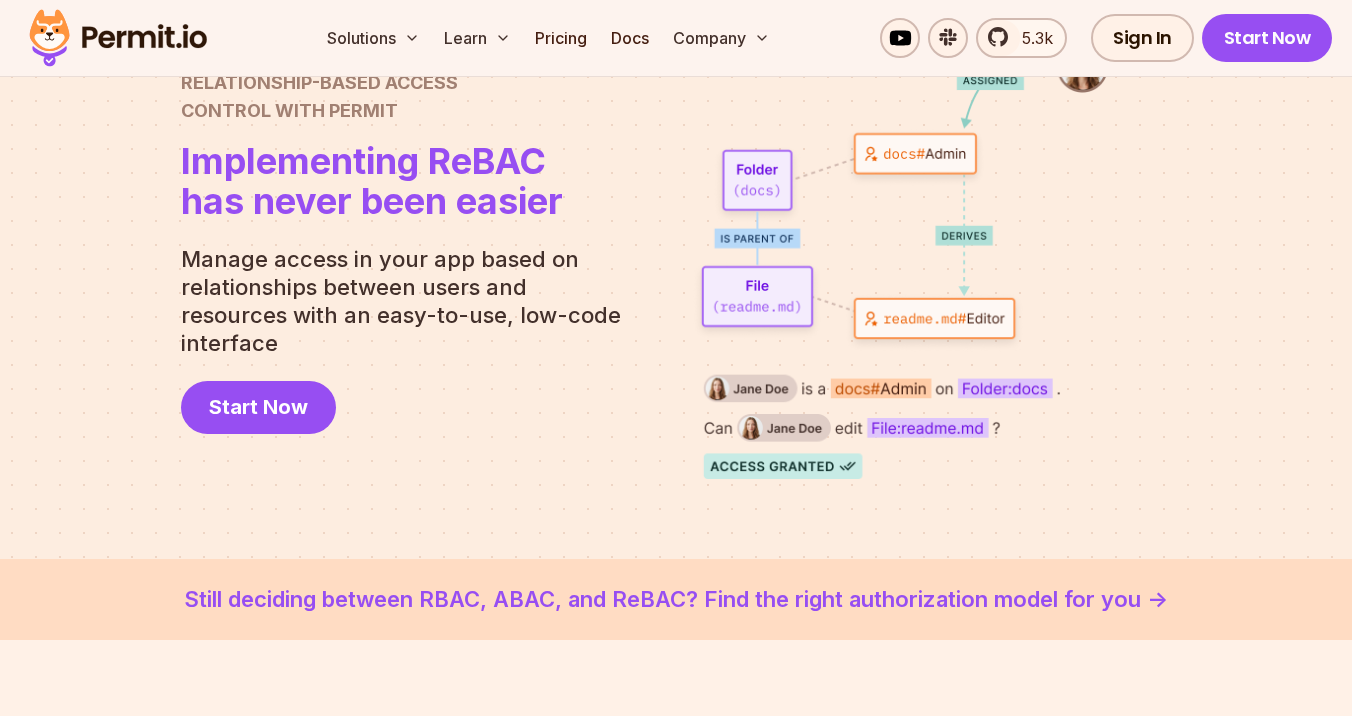 scroll, scrollTop: 0, scrollLeft: 0, axis: both 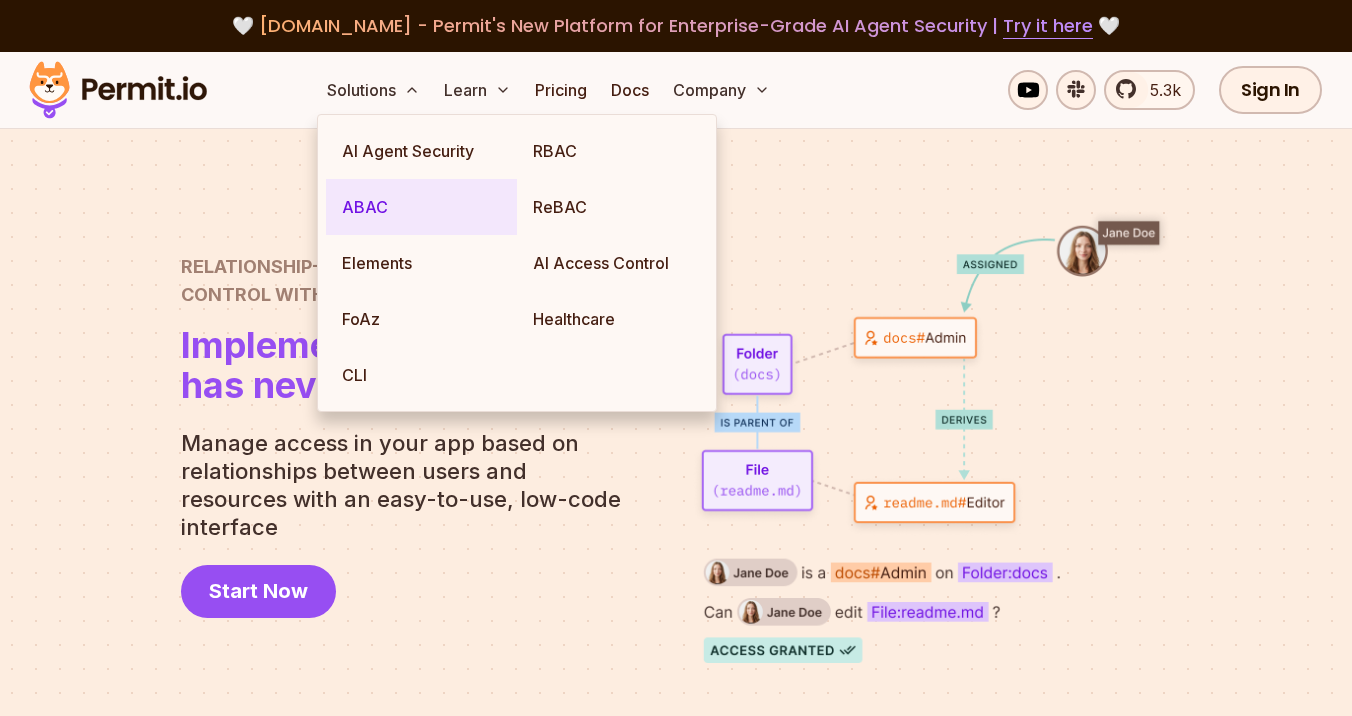 click on "ABAC" at bounding box center [421, 207] 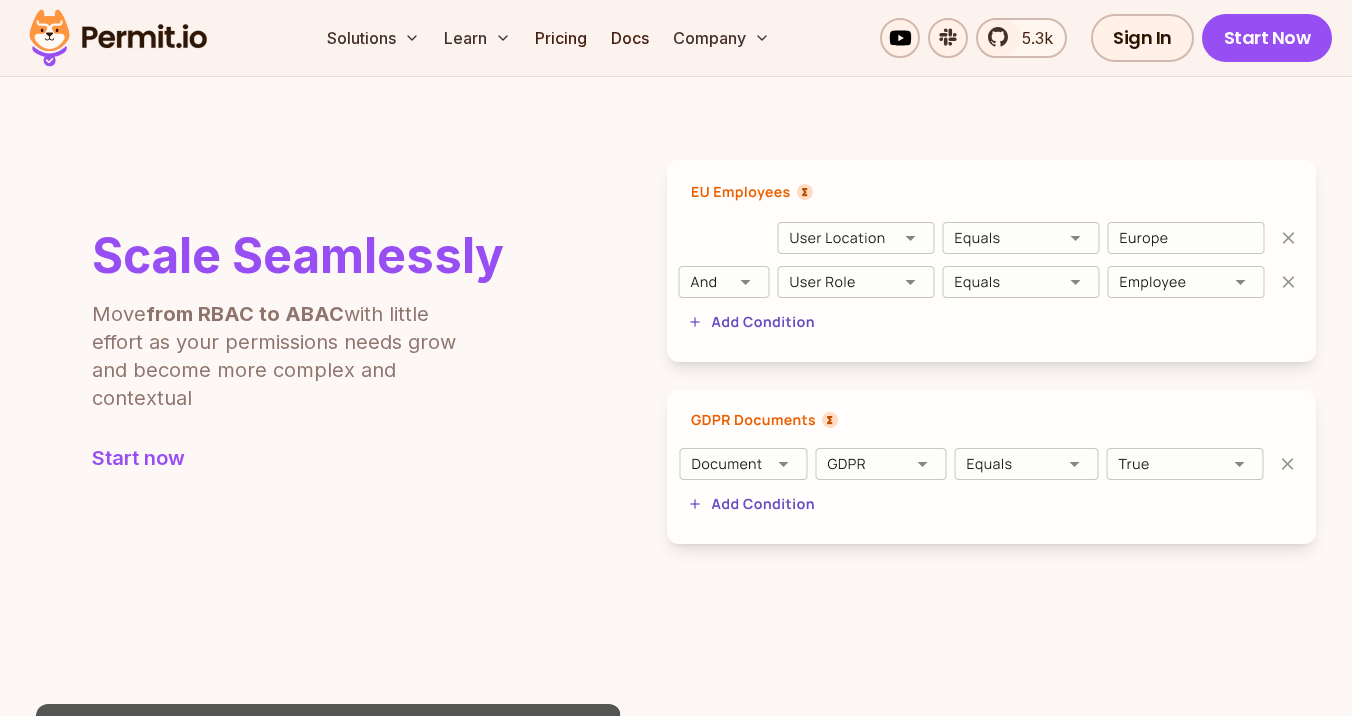 scroll, scrollTop: 720, scrollLeft: 0, axis: vertical 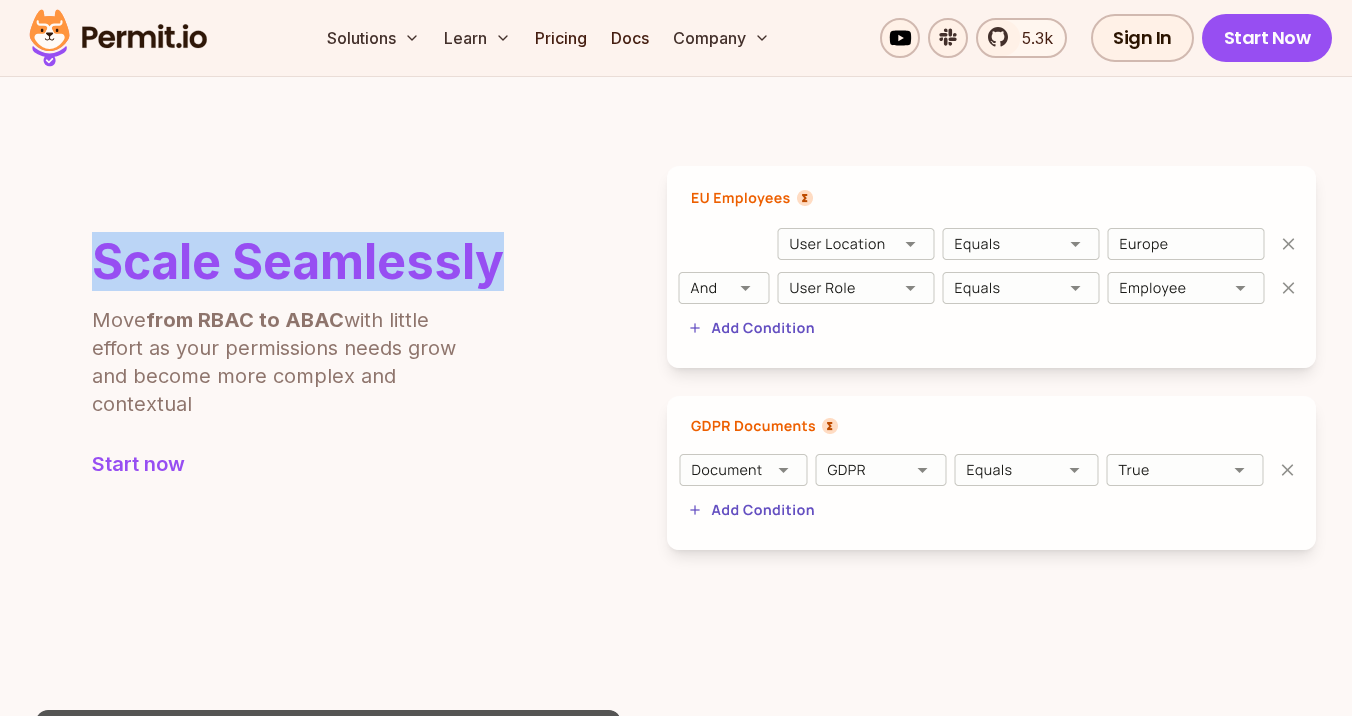 drag, startPoint x: 226, startPoint y: 227, endPoint x: 510, endPoint y: 301, distance: 293.48254 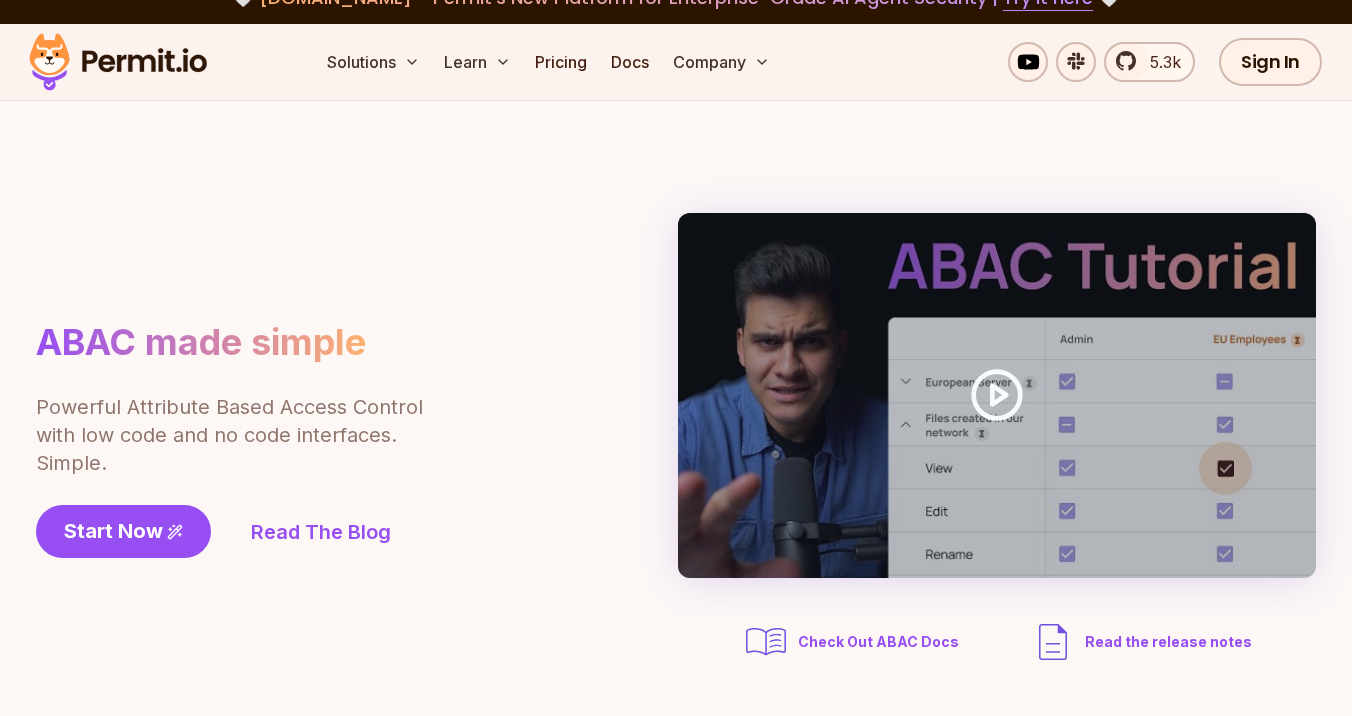 scroll, scrollTop: 0, scrollLeft: 0, axis: both 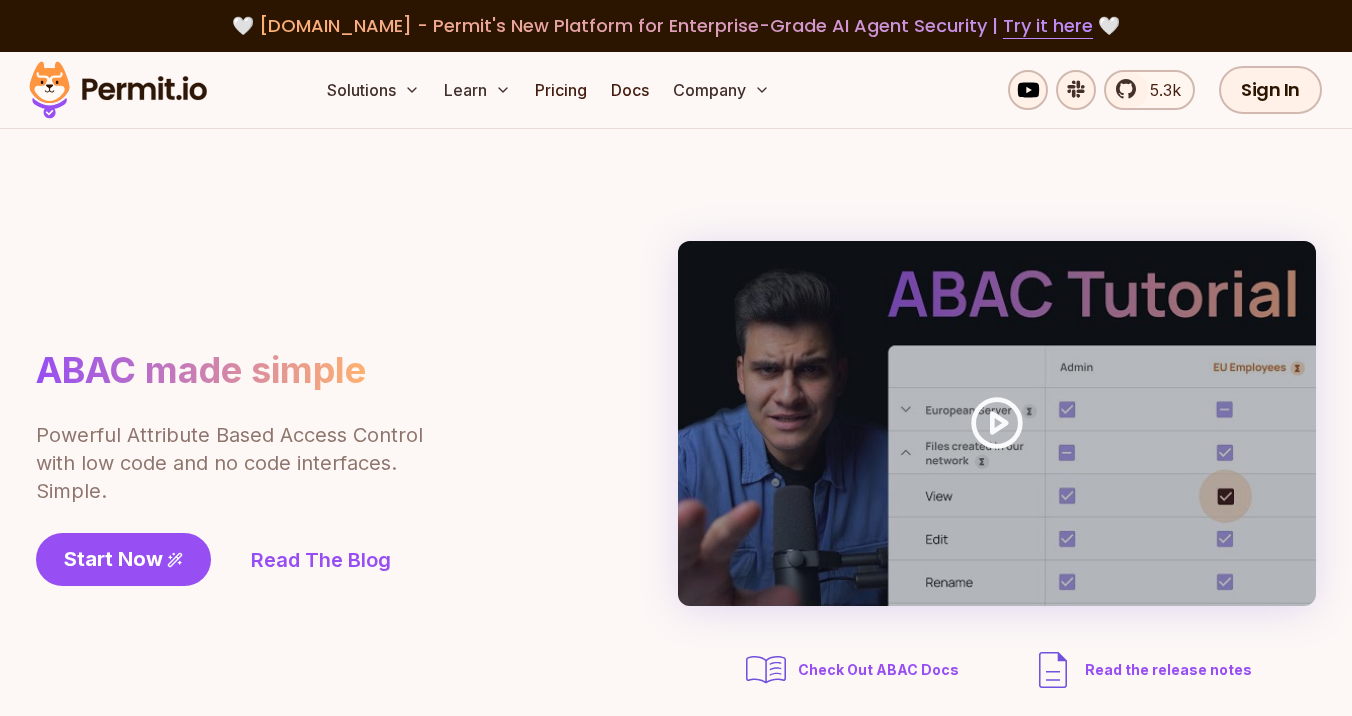 click at bounding box center [118, 90] 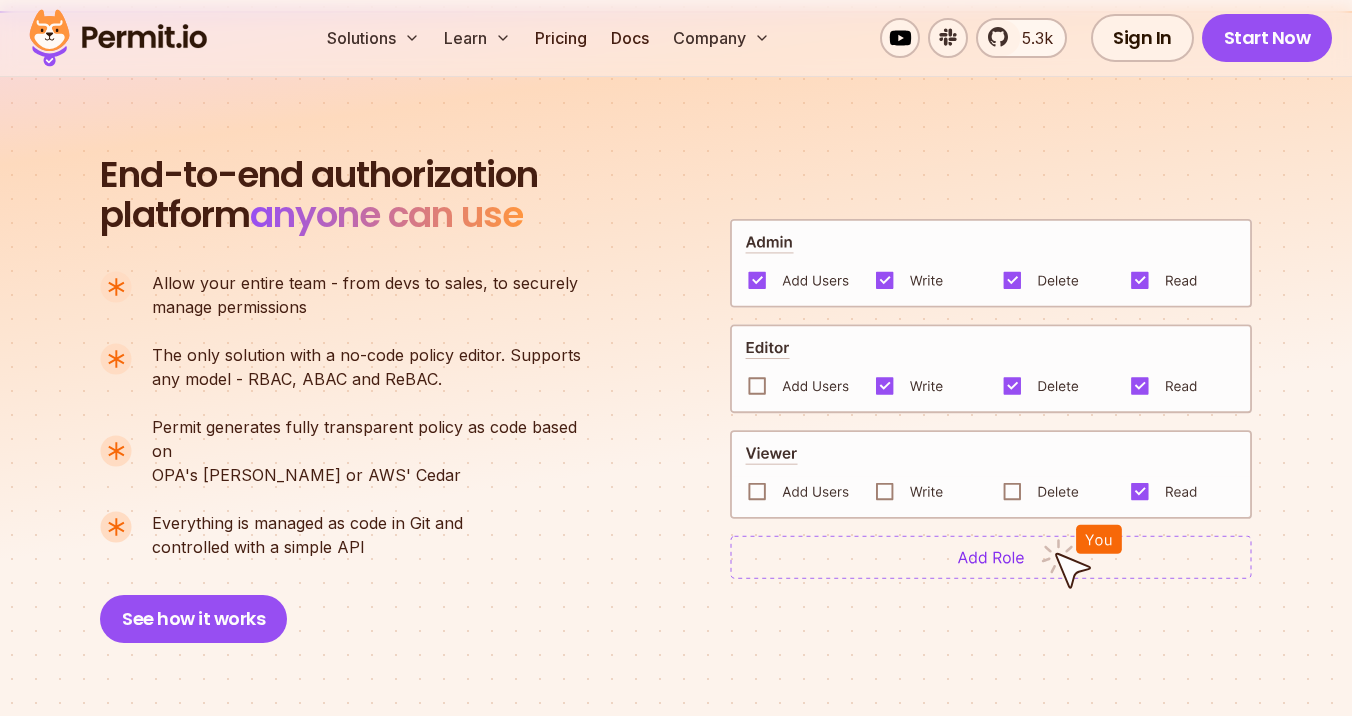 scroll, scrollTop: 1210, scrollLeft: 0, axis: vertical 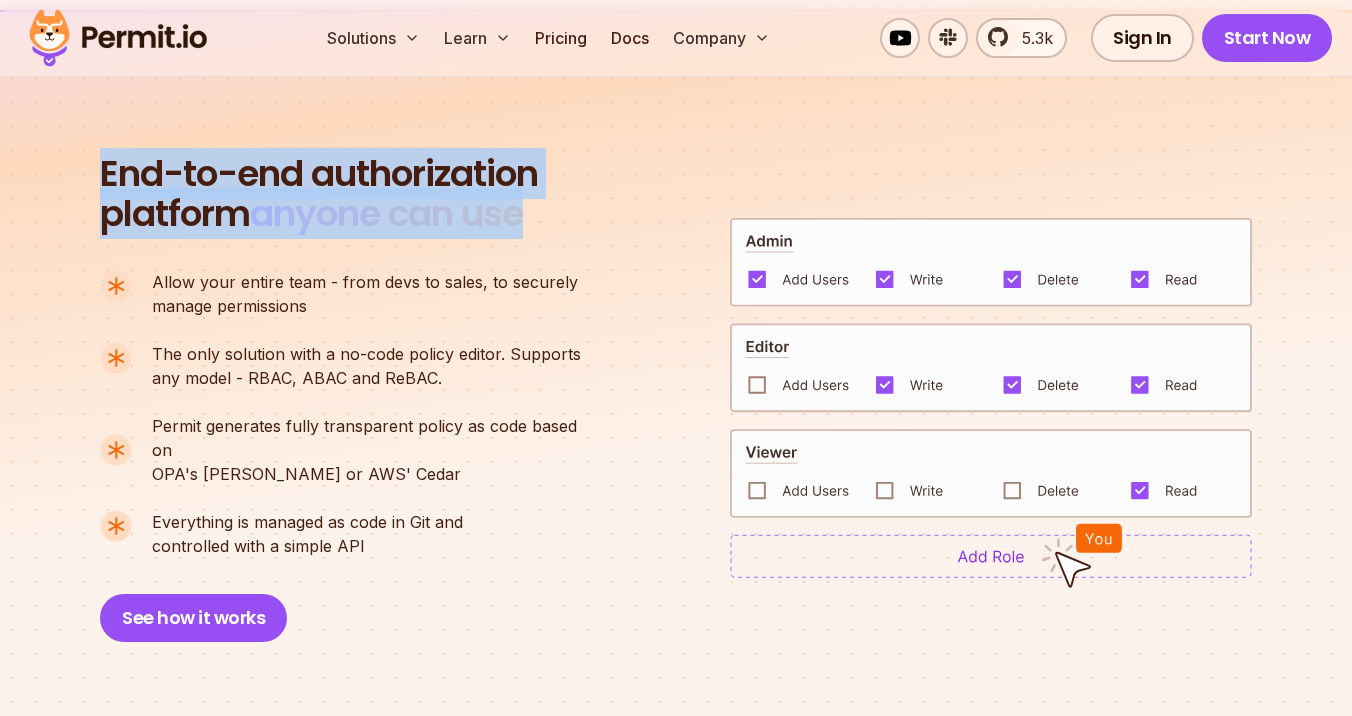 drag, startPoint x: 212, startPoint y: 246, endPoint x: 72, endPoint y: 185, distance: 152.71214 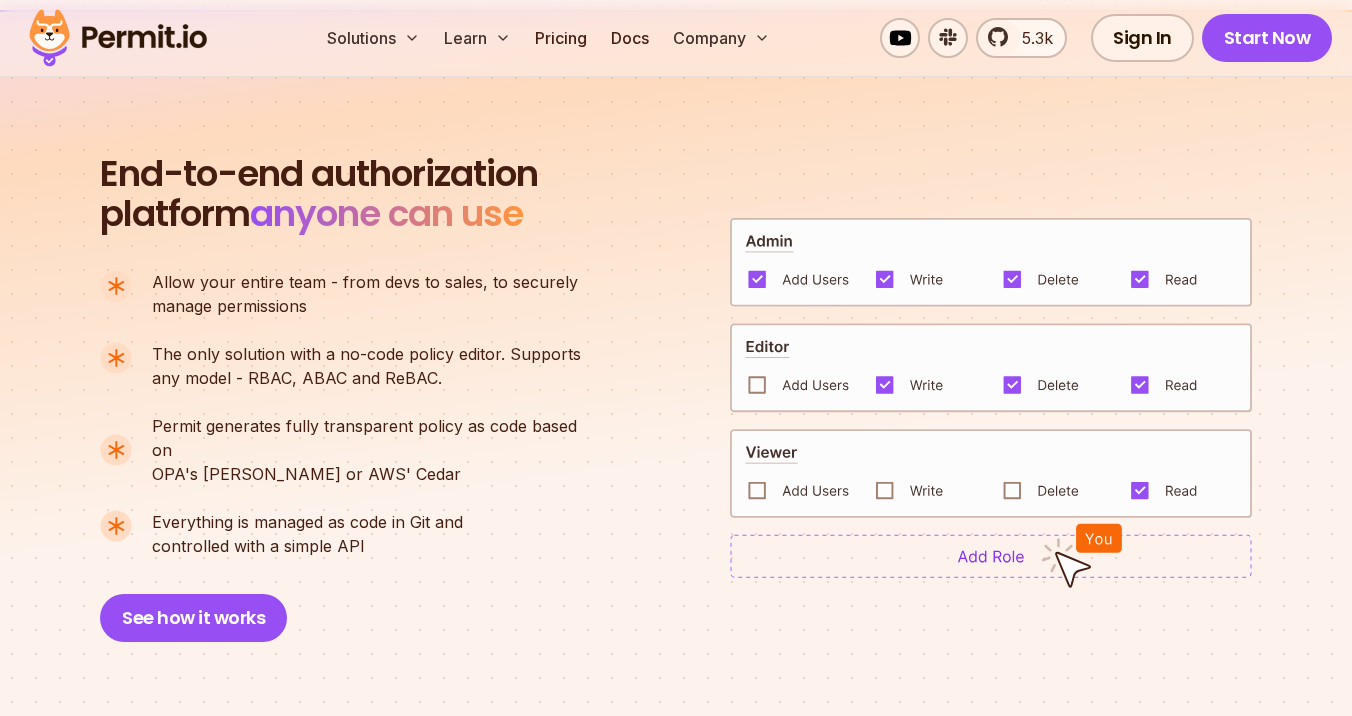 click on "End-to-end authorization  platform  anyone can use A no-code authorization platform   anyone can use. Allow your entire team - from devs to sales, to securely  manage permissions The only solution with a no-code policy editor. Supports  any model - RBAC, ABAC and ReBAC. Permit generates fully transparent policy as code based on  OPA's [PERSON_NAME] or AWS' Cedar Everything is managed as code in Git and  controlled with a simple API See how it works" at bounding box center [676, 374] 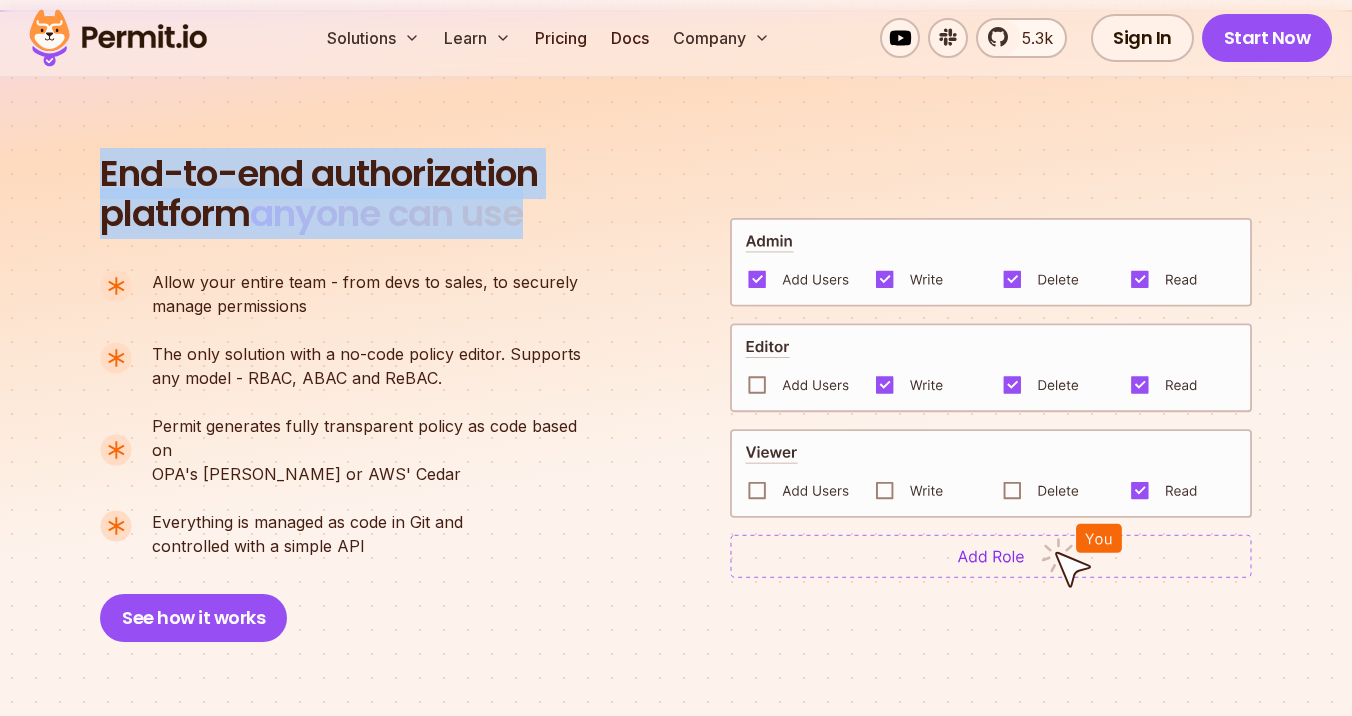 drag, startPoint x: 72, startPoint y: 185, endPoint x: 484, endPoint y: 231, distance: 414.56 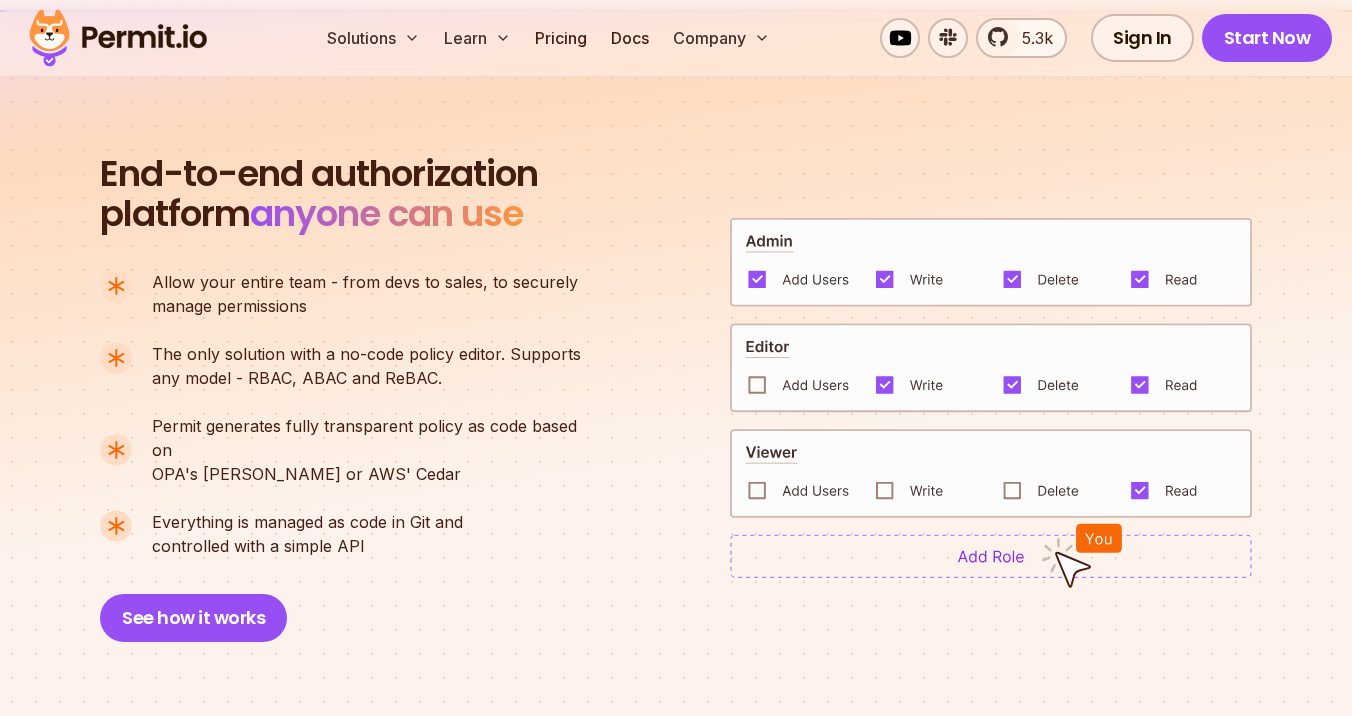 click on "End-to-end authorization  platform  anyone can use A no-code authorization platform   anyone can use. Allow your entire team - from devs to sales, to securely  manage permissions The only solution with a no-code policy editor. Supports  any model - RBAC, ABAC and ReBAC. Permit generates fully transparent policy as code based on  OPA's [PERSON_NAME] or AWS' Cedar Everything is managed as code in Git and  controlled with a simple API See how it works" at bounding box center (676, 398) 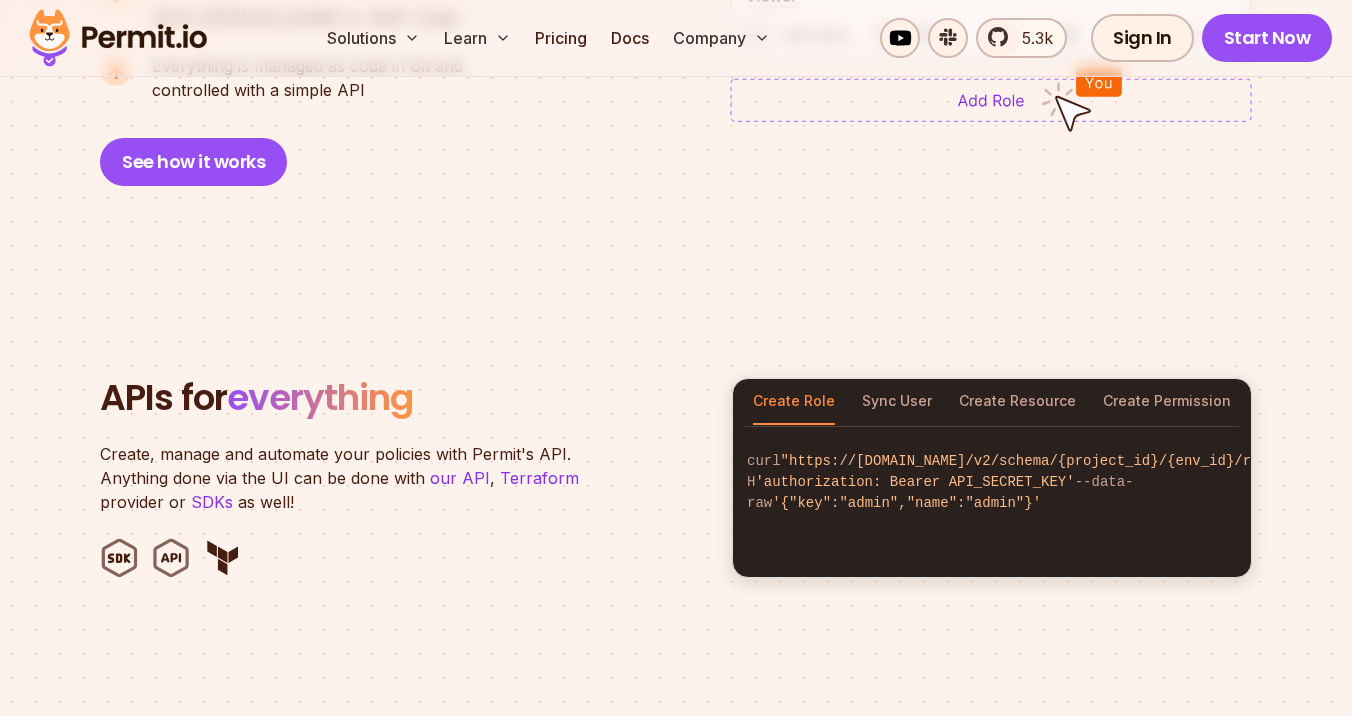 scroll, scrollTop: 1667, scrollLeft: 0, axis: vertical 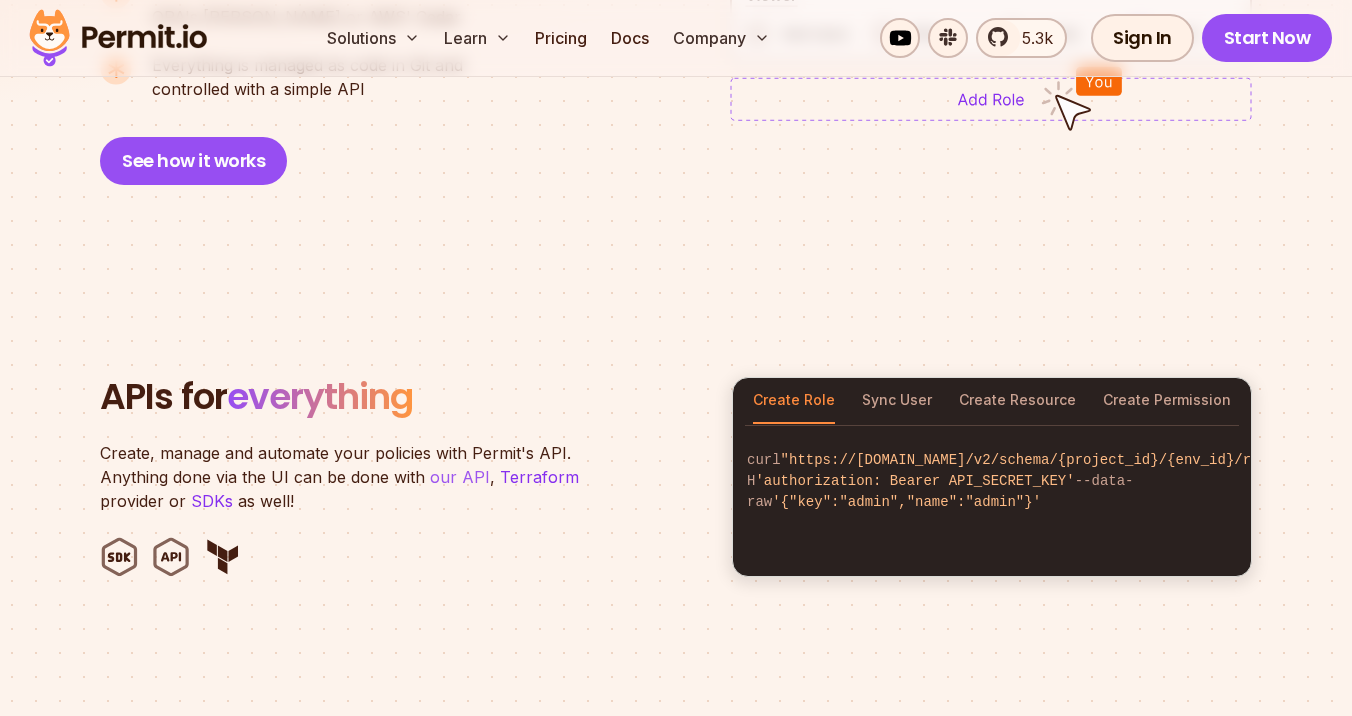 click on "our API" at bounding box center [460, 477] 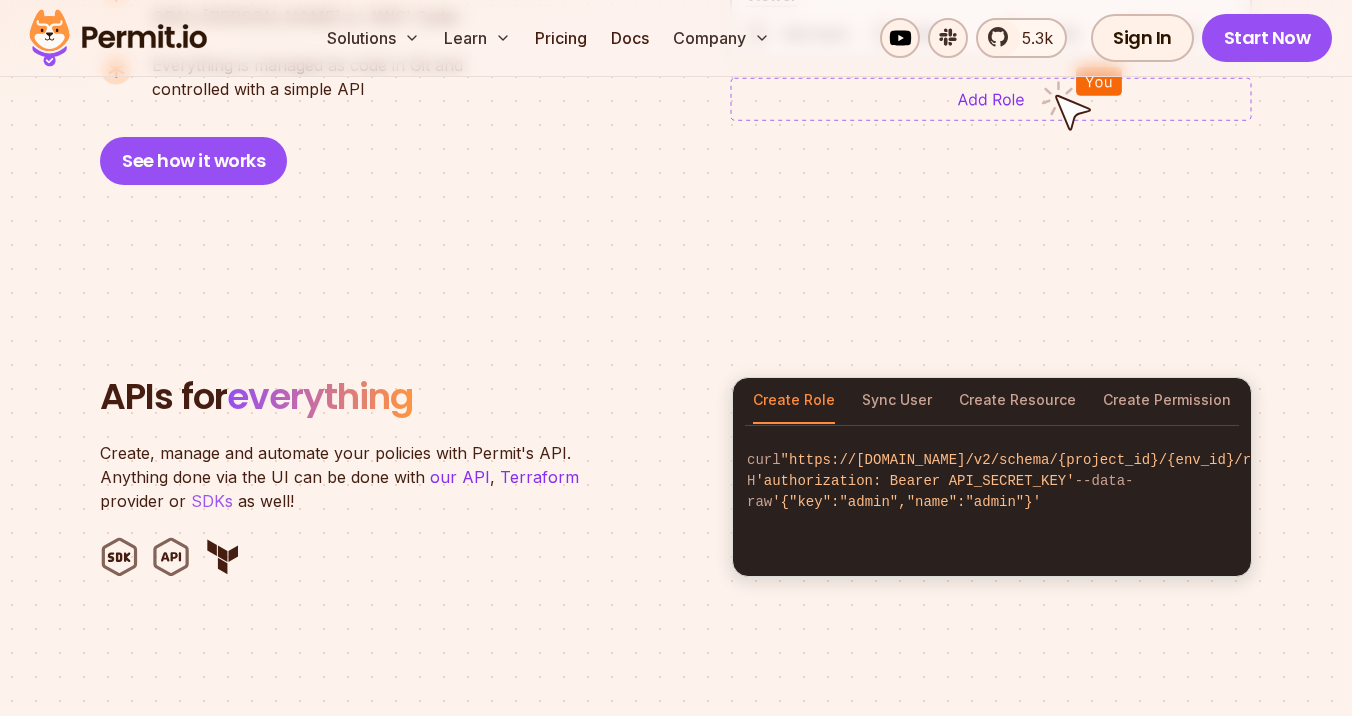 click on "SDKs" at bounding box center [212, 501] 